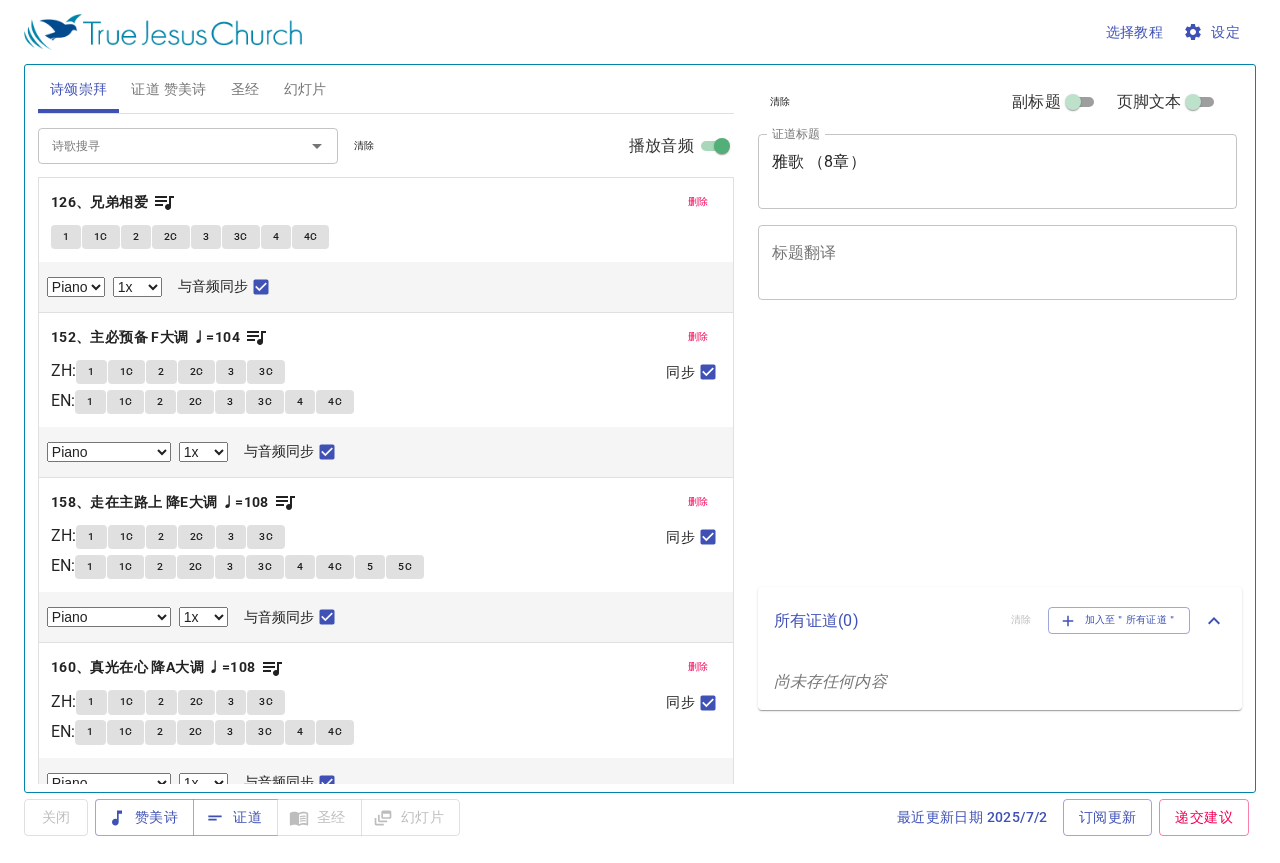 select on "1" 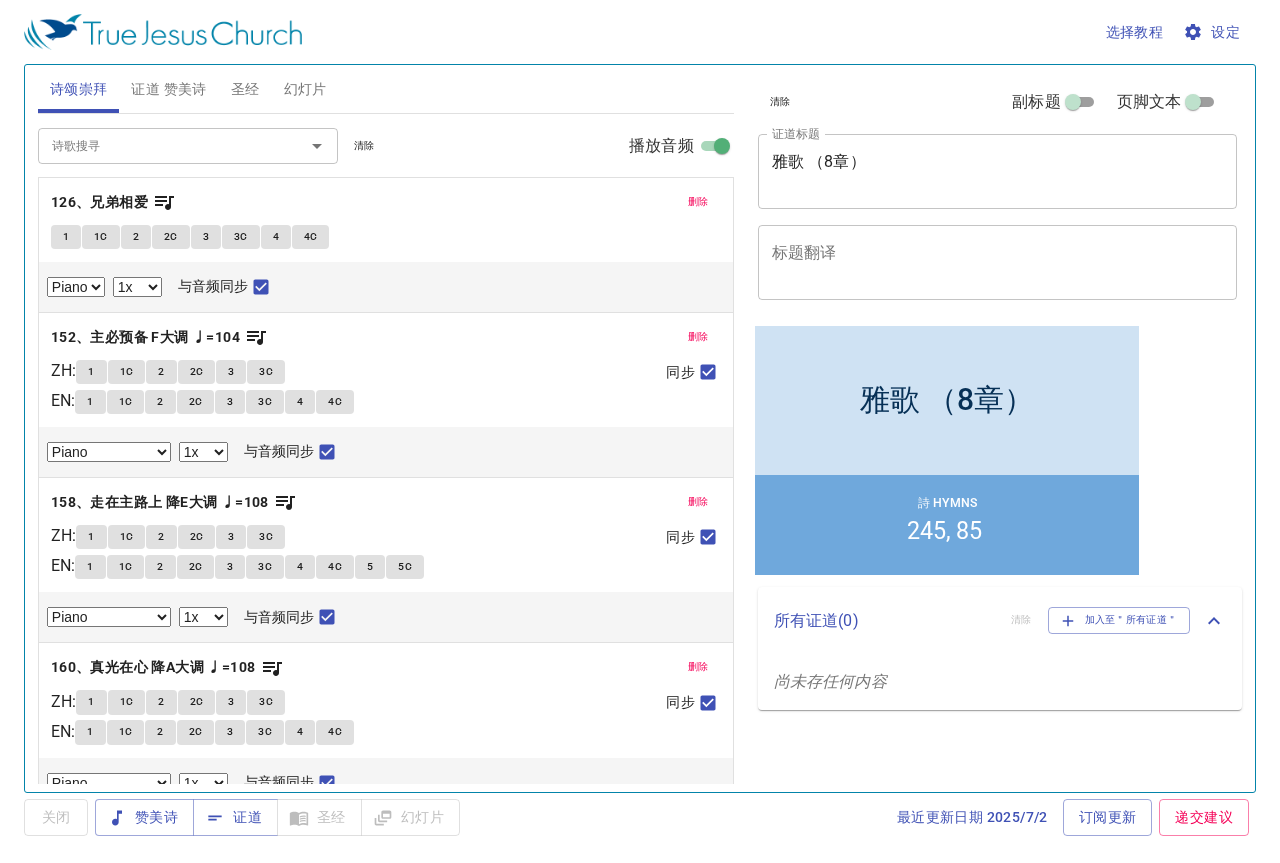 scroll, scrollTop: 0, scrollLeft: 0, axis: both 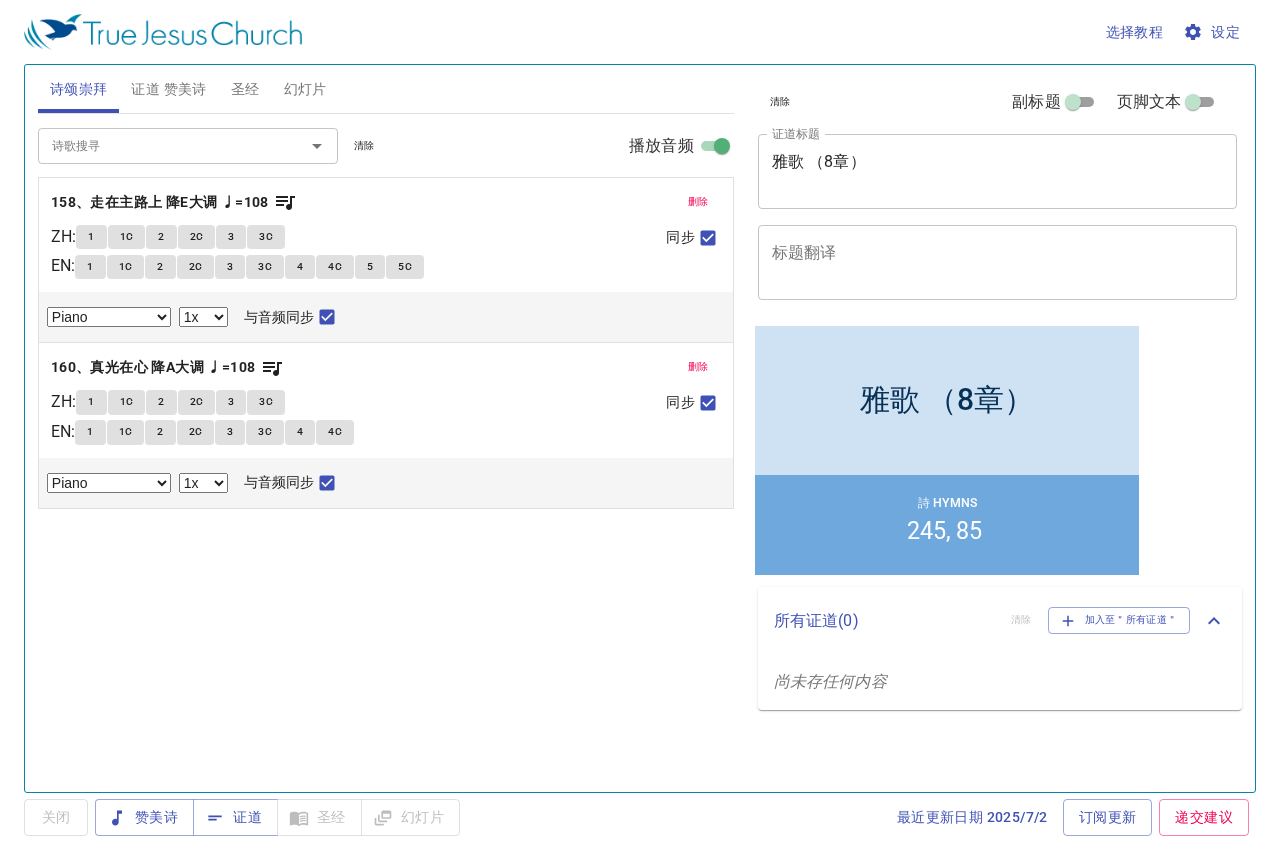 click on "删除" at bounding box center (698, 202) 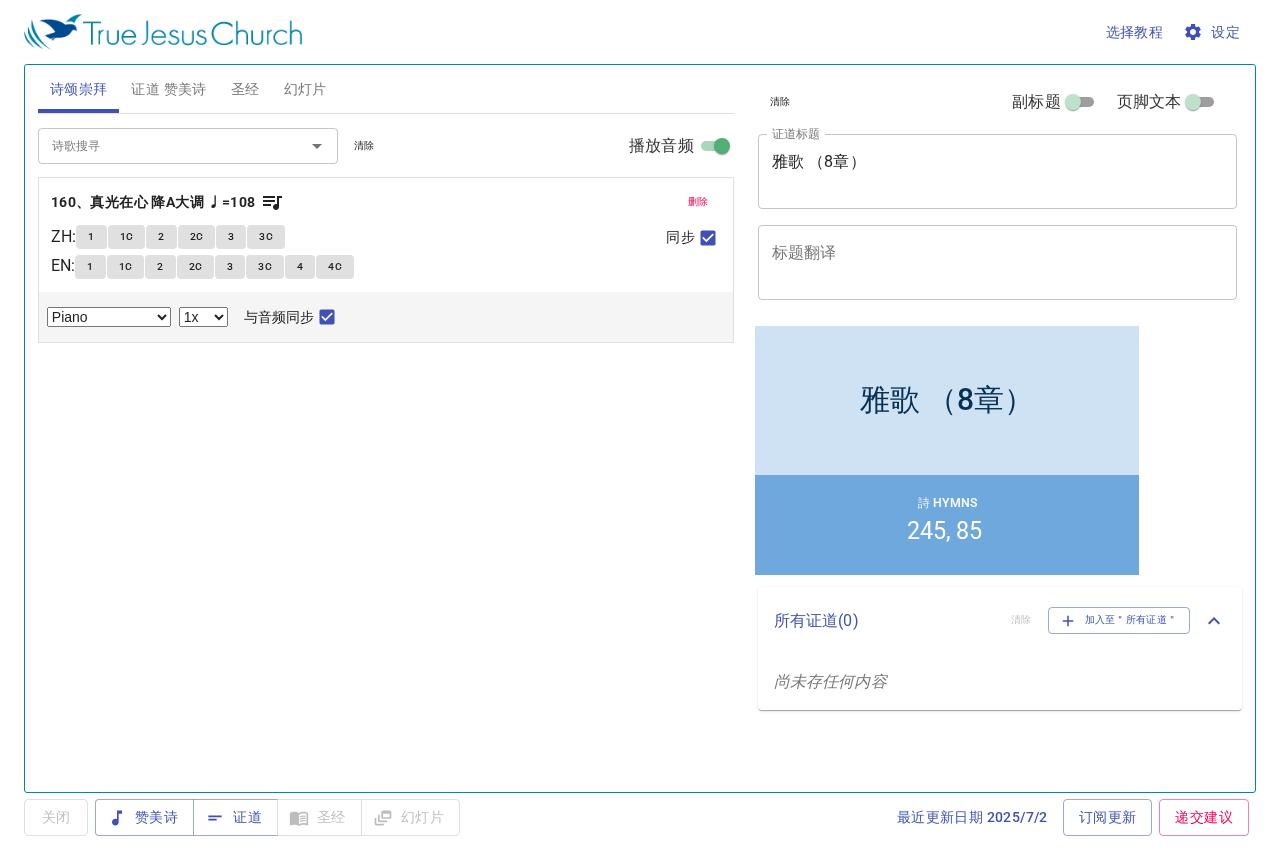 click on "删除" at bounding box center [698, 202] 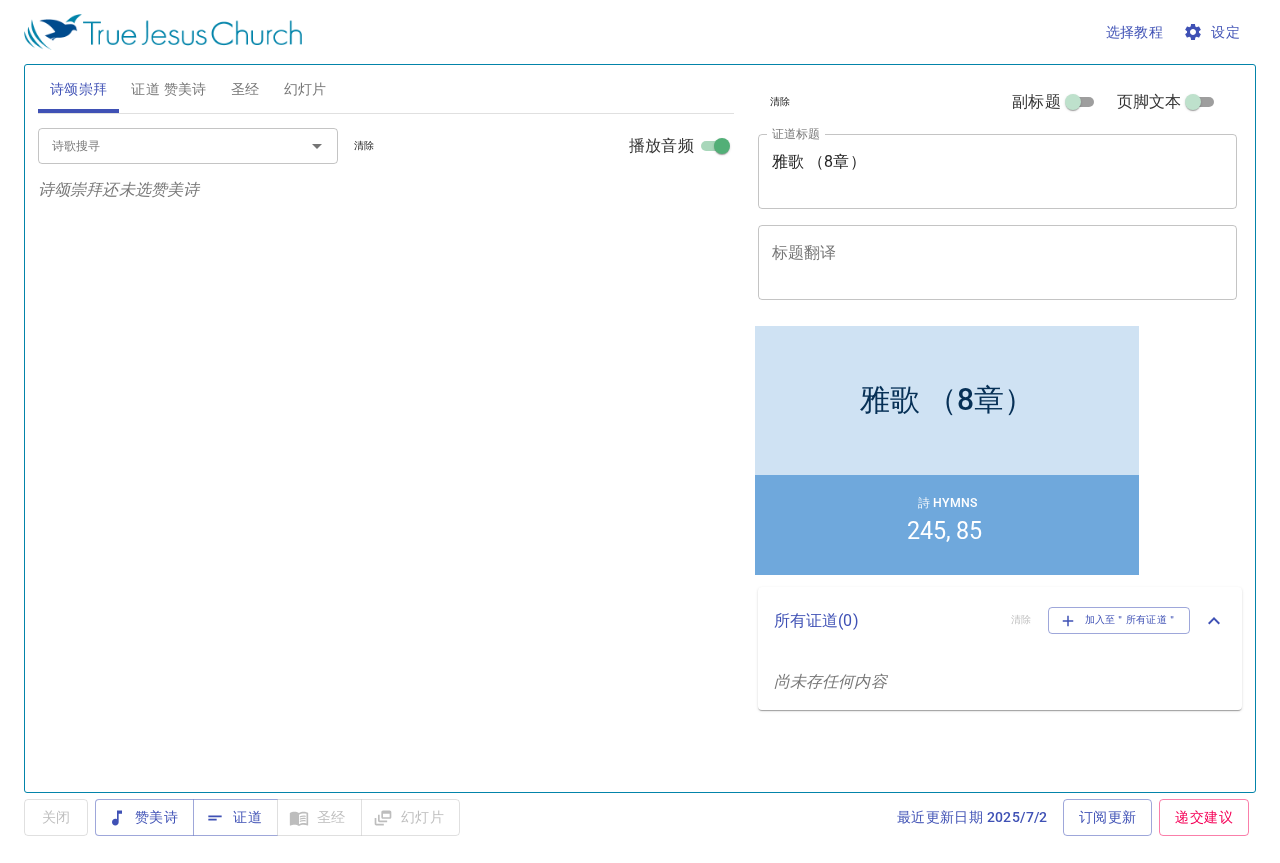 drag, startPoint x: 872, startPoint y: 167, endPoint x: 714, endPoint y: 163, distance: 158.05063 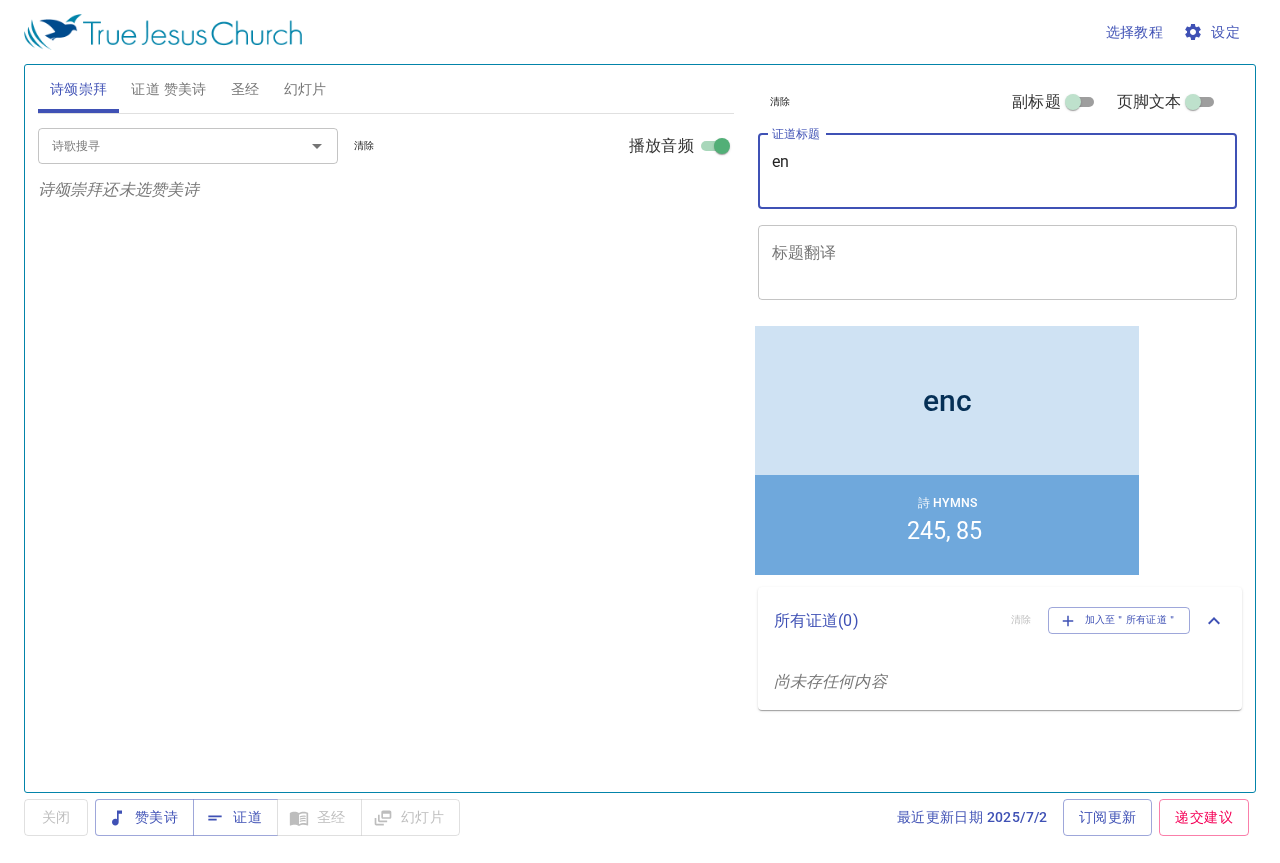 type on "e" 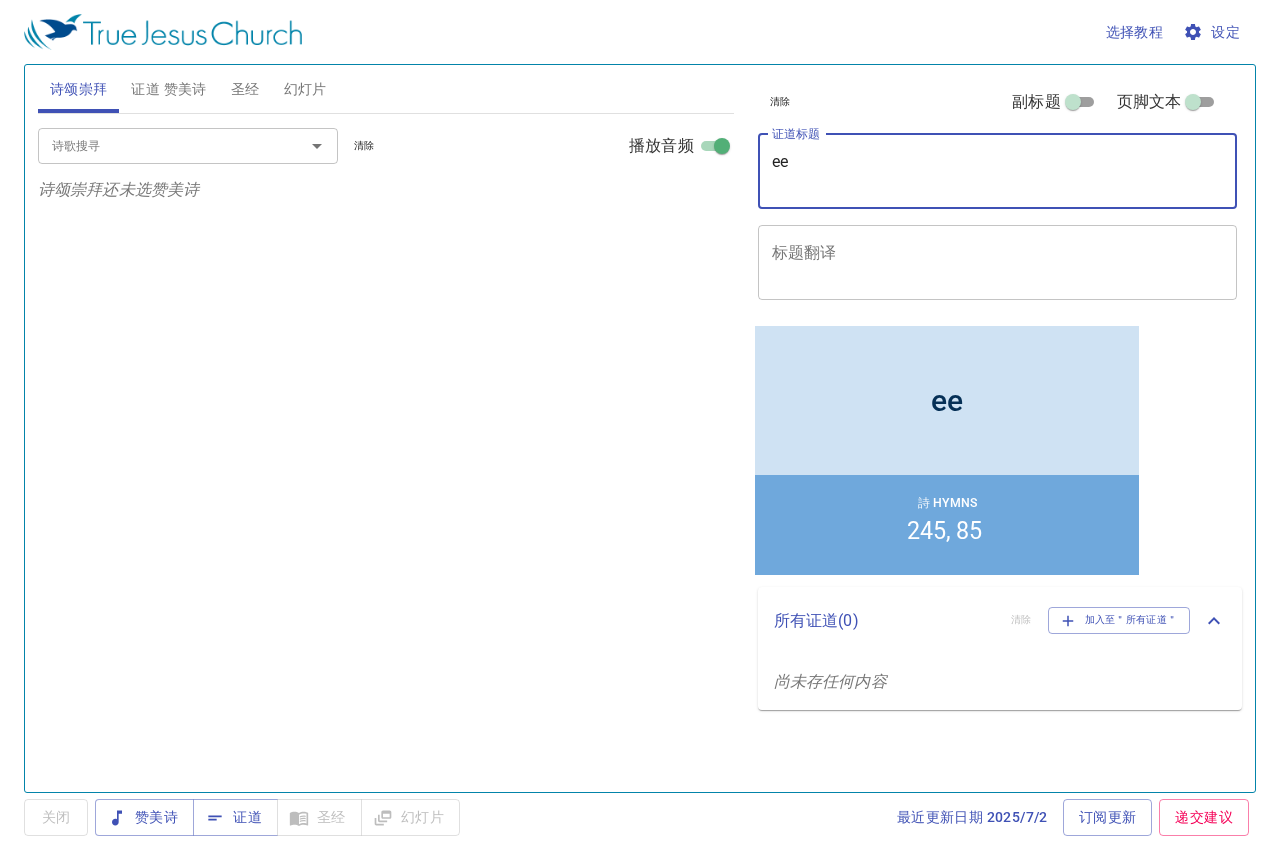 type on "e" 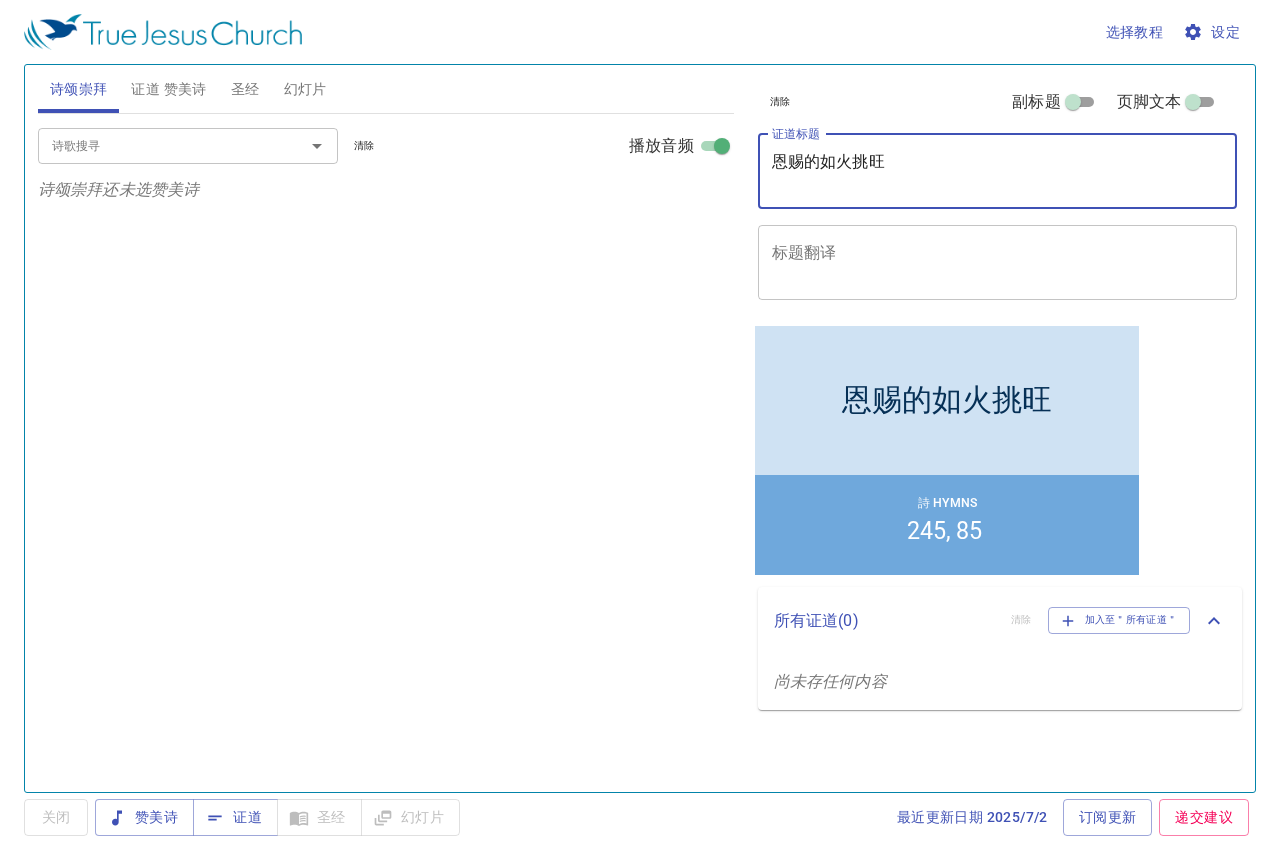 click on "恩赐的如火挑旺" at bounding box center (998, 171) 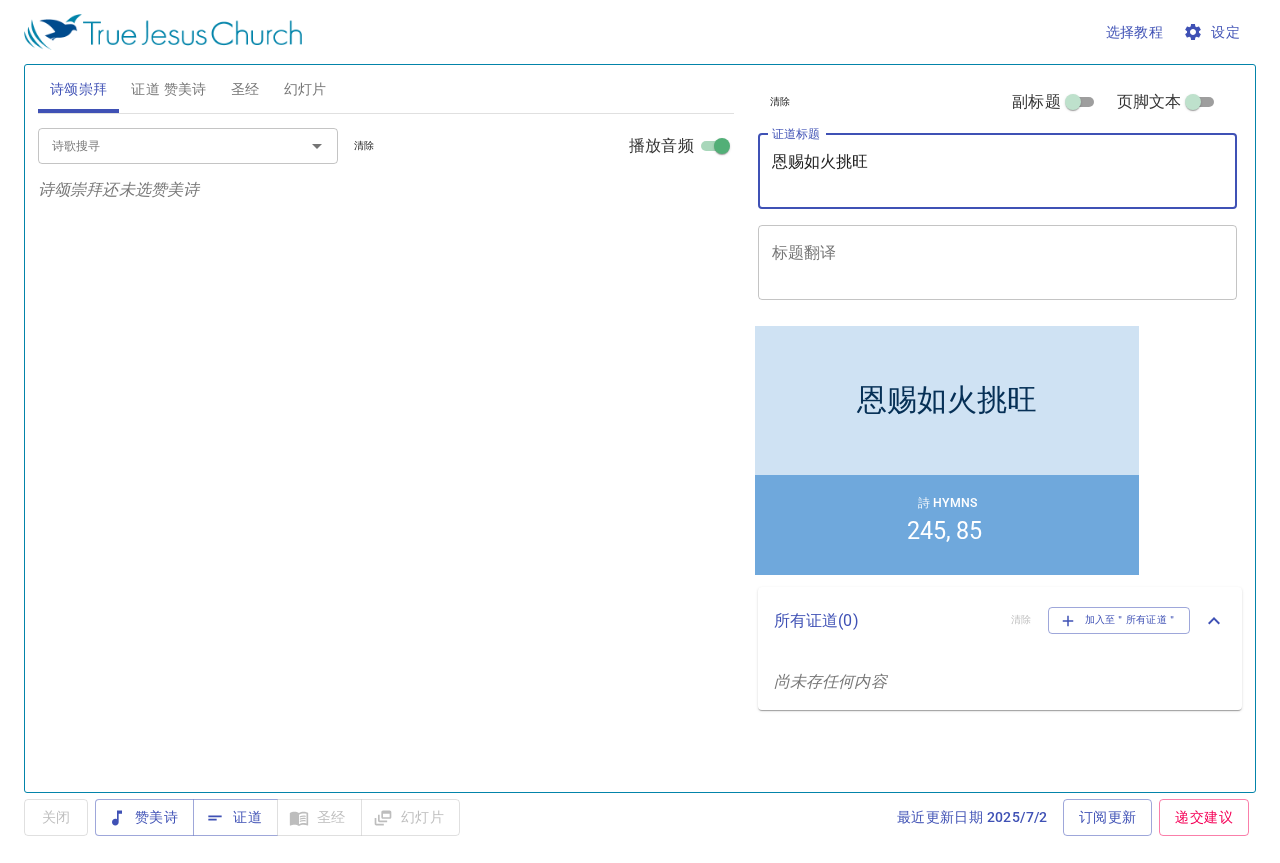 type on "恩赐如火挑旺" 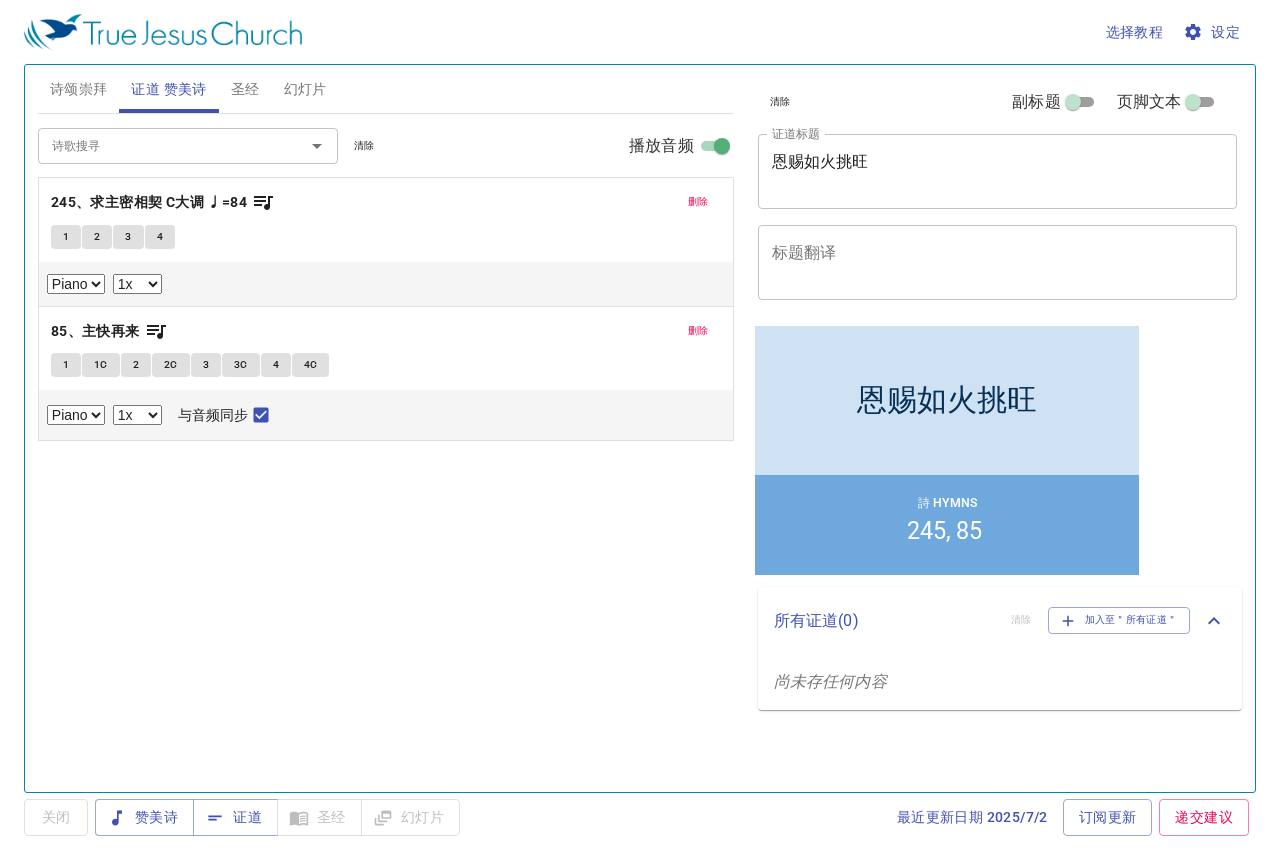 click on "诗歌搜寻" at bounding box center (158, 145) 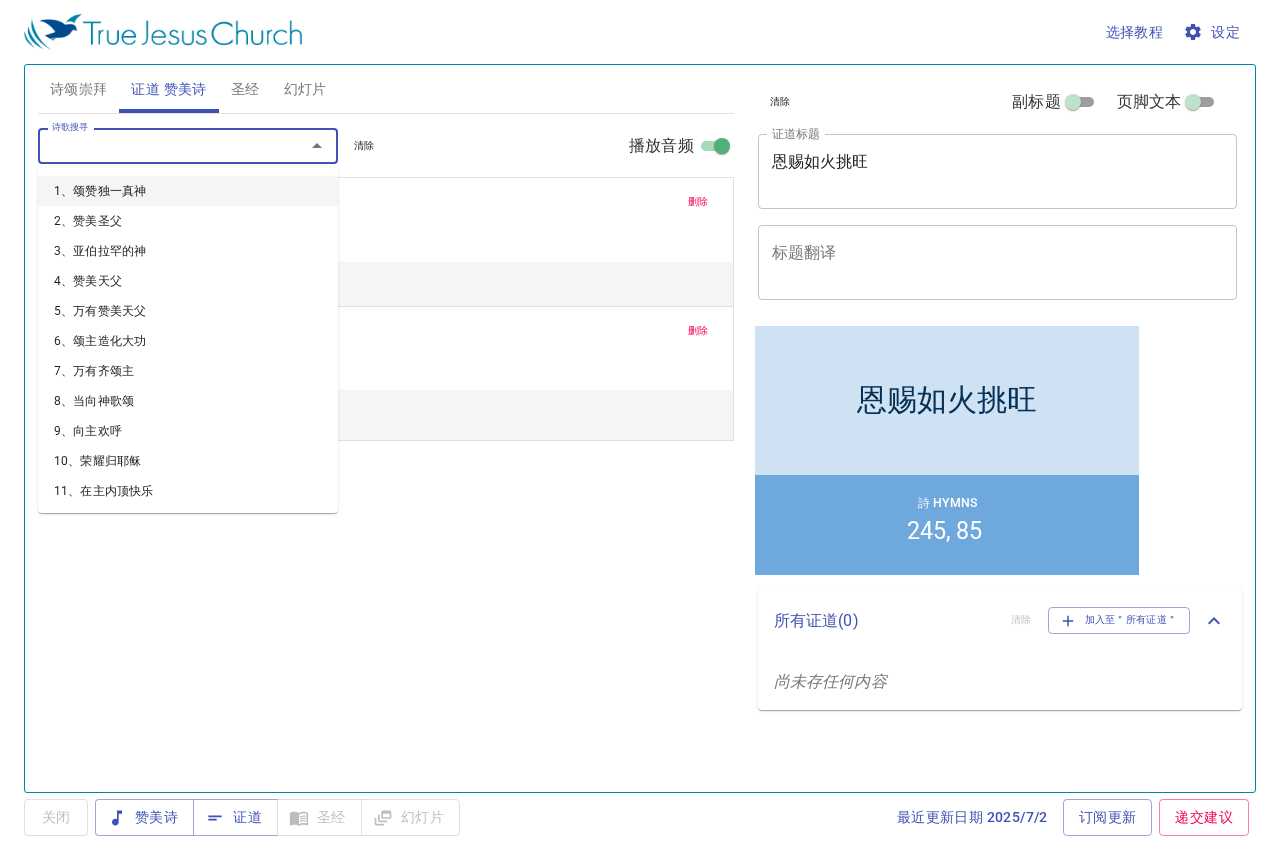 click on "删除" at bounding box center [698, 202] 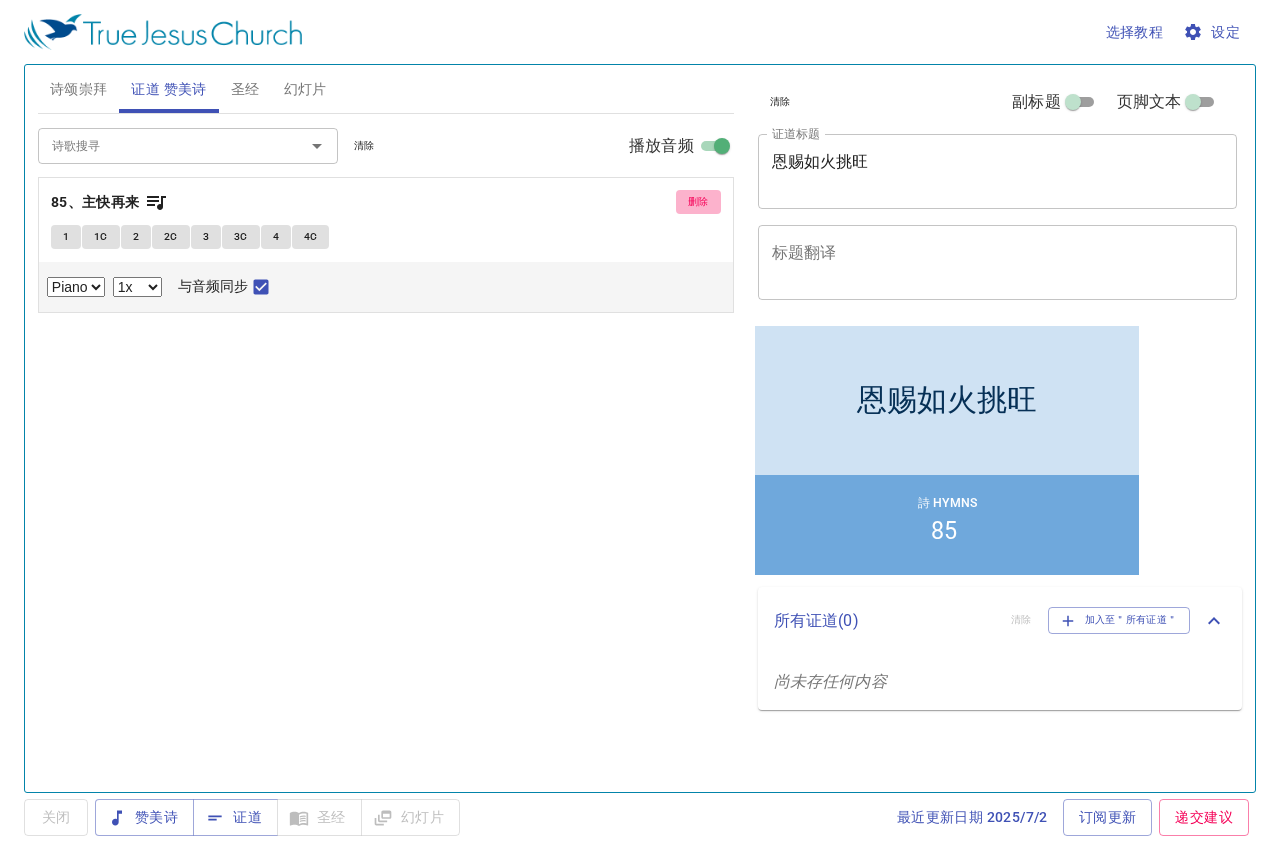 click on "删除" at bounding box center [698, 202] 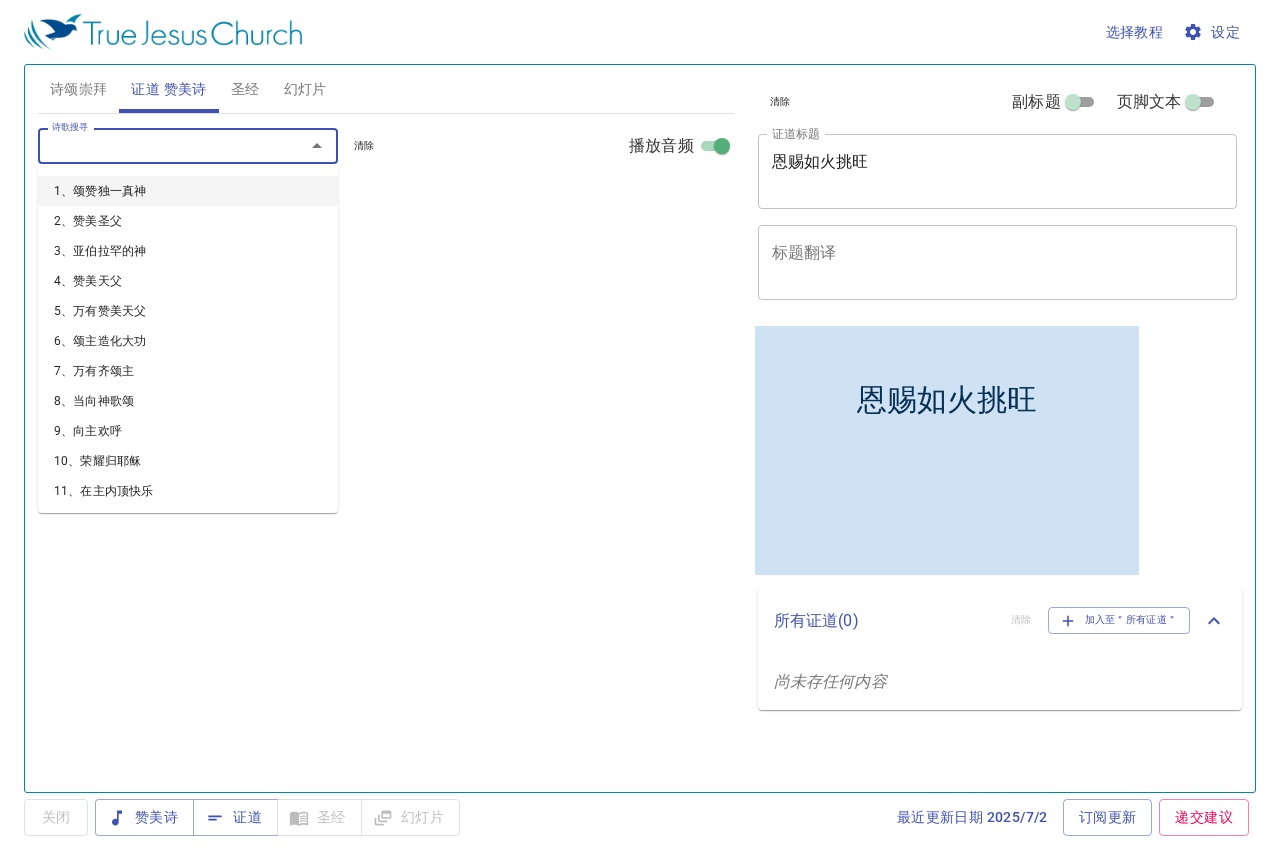click on "诗歌搜寻" at bounding box center [158, 145] 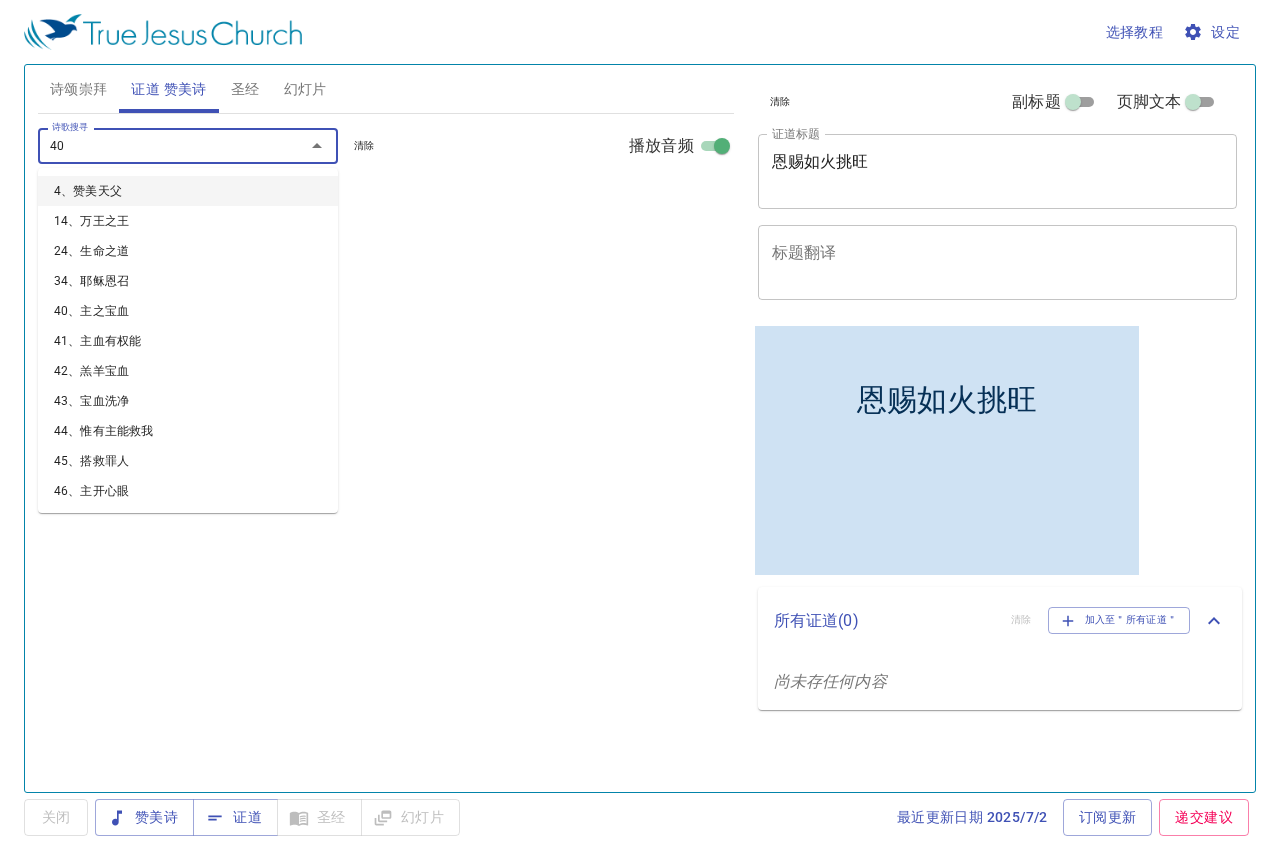 type on "405" 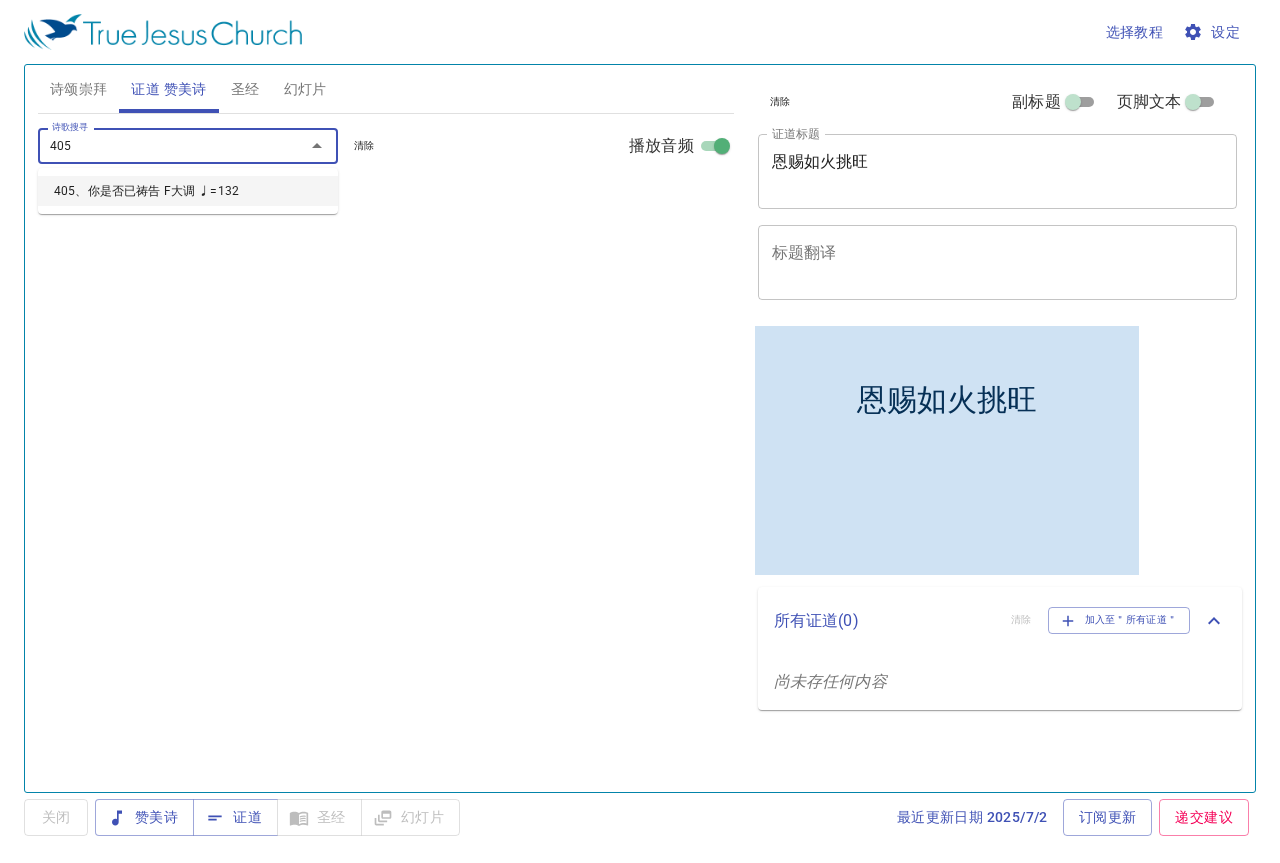 type 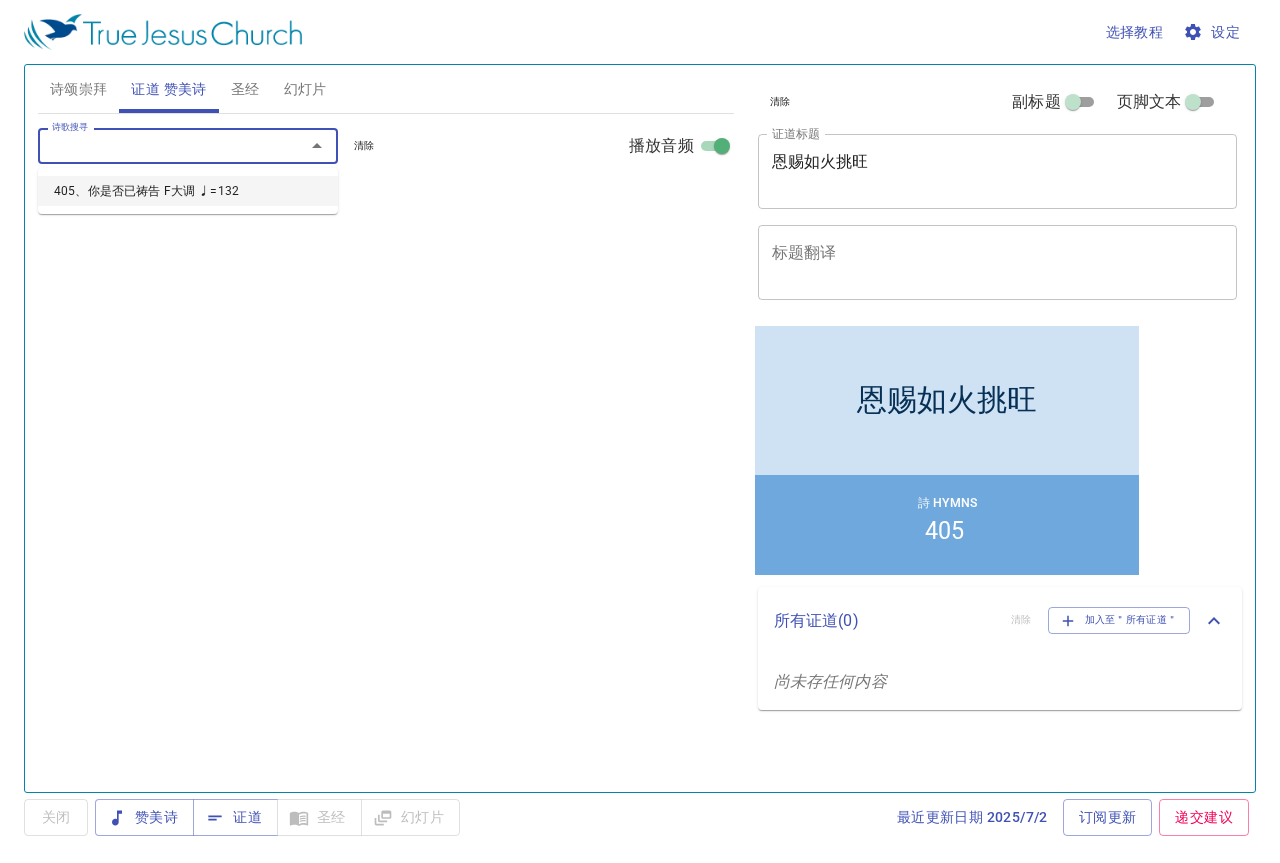 select on "1" 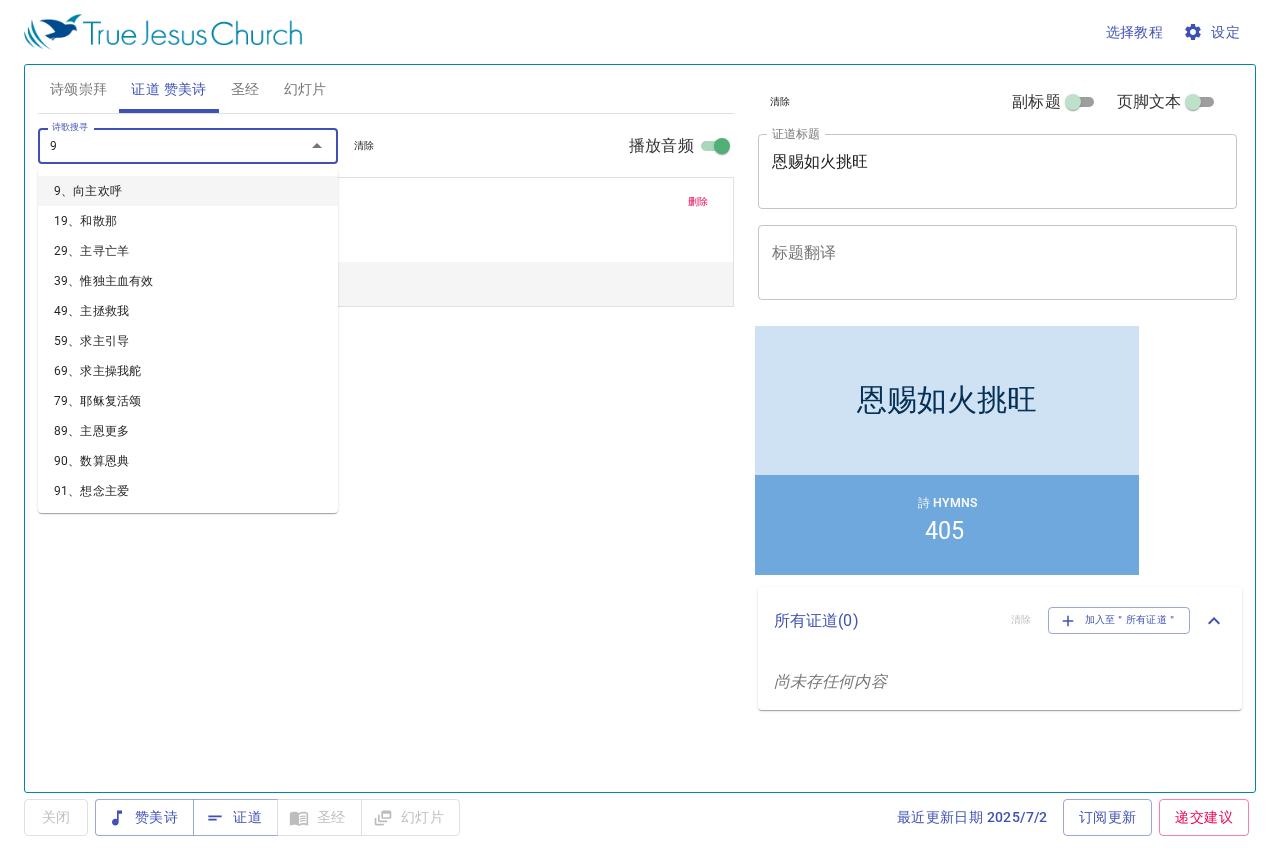 type on "90" 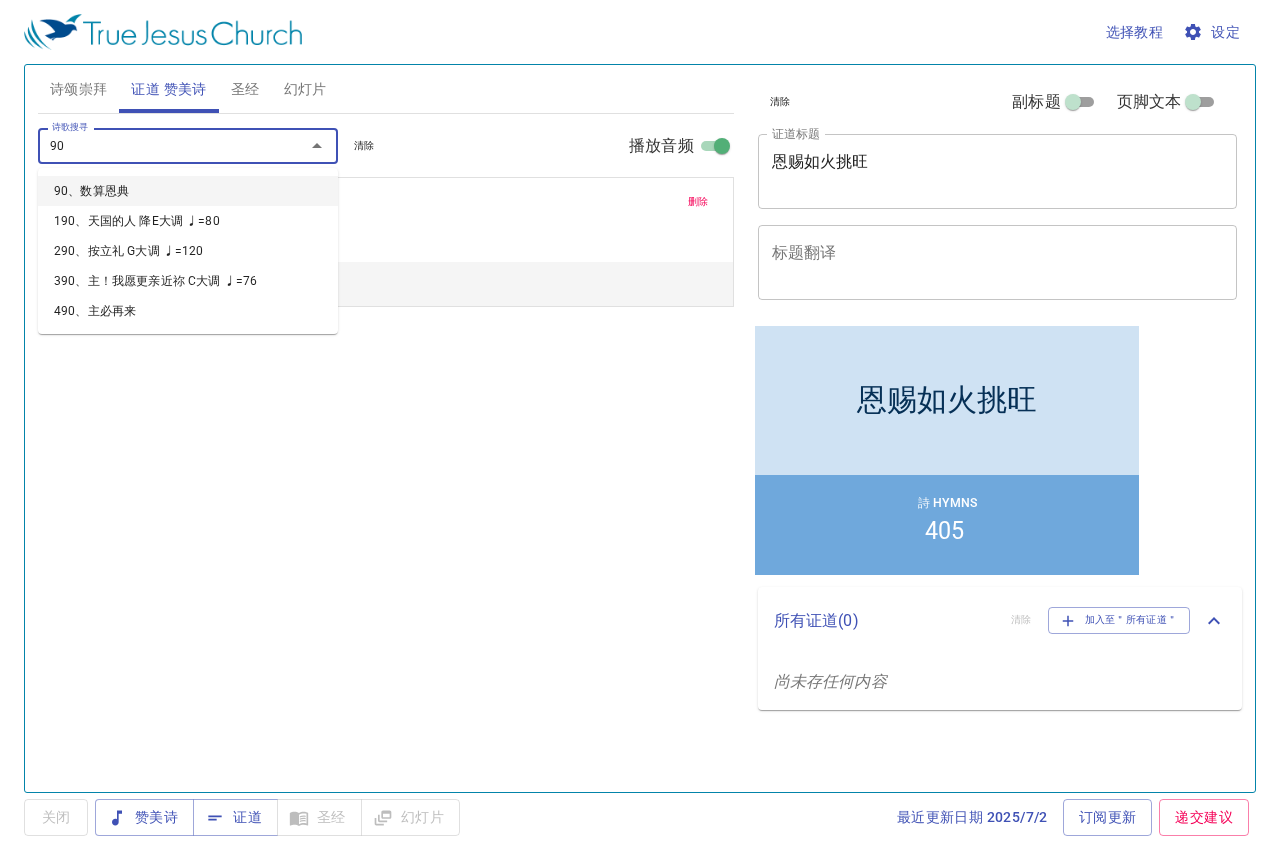 type 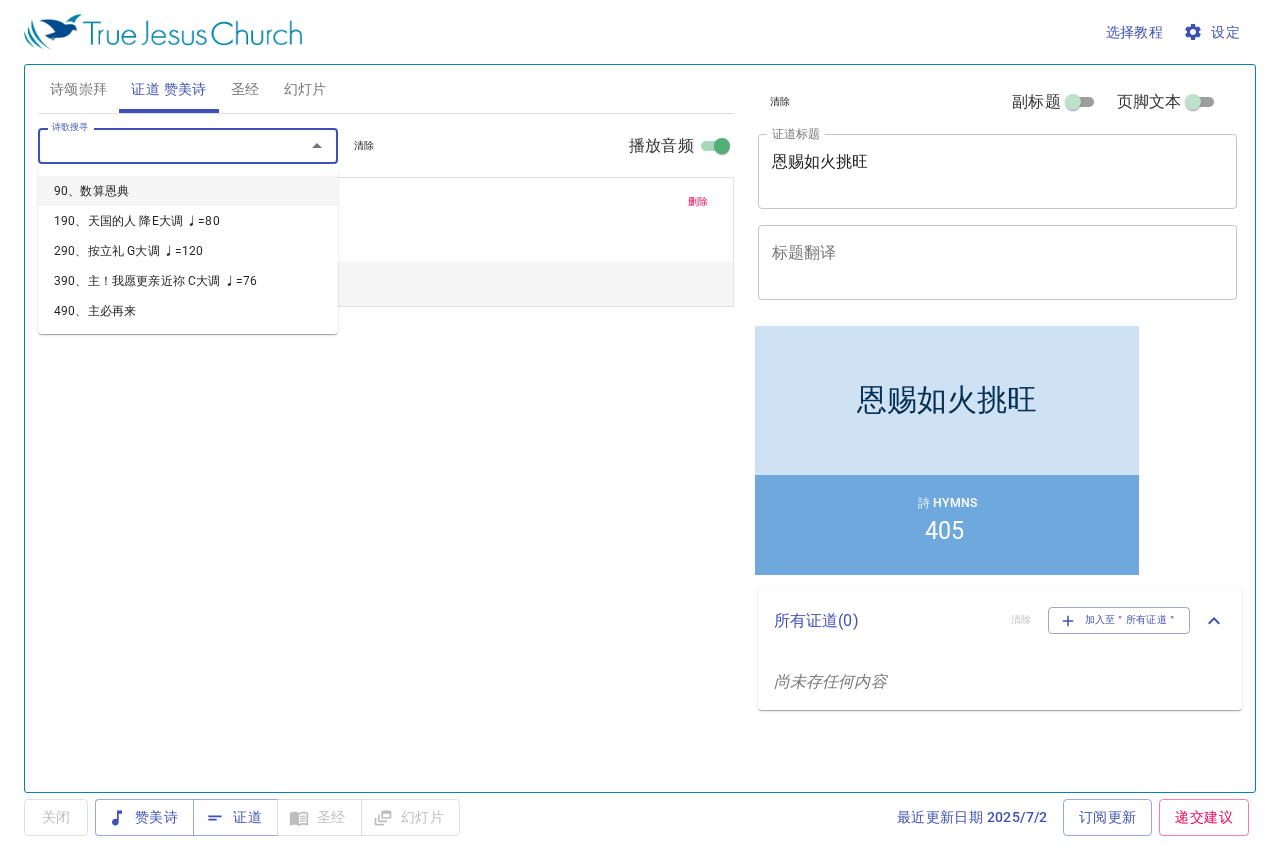select on "1" 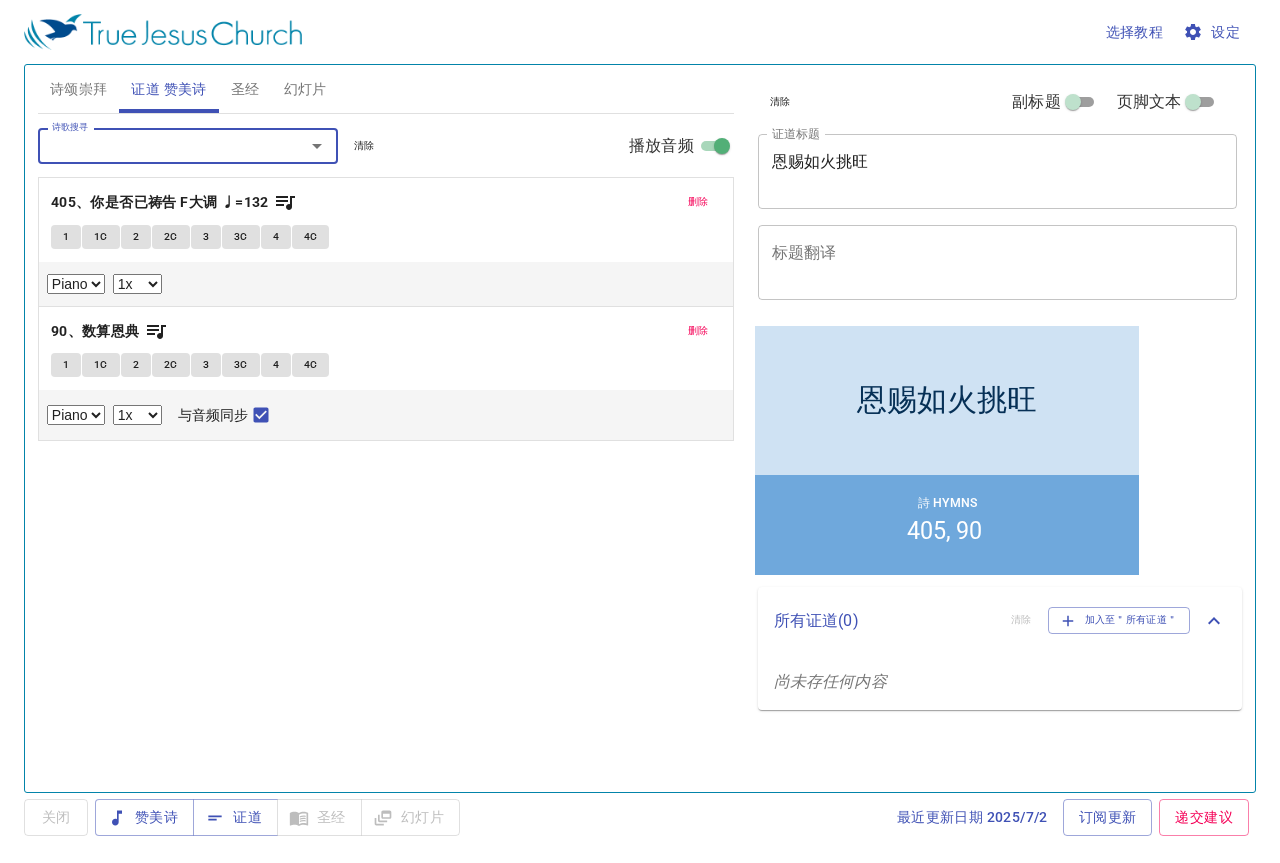 click on "诗颂崇拜" at bounding box center [79, 89] 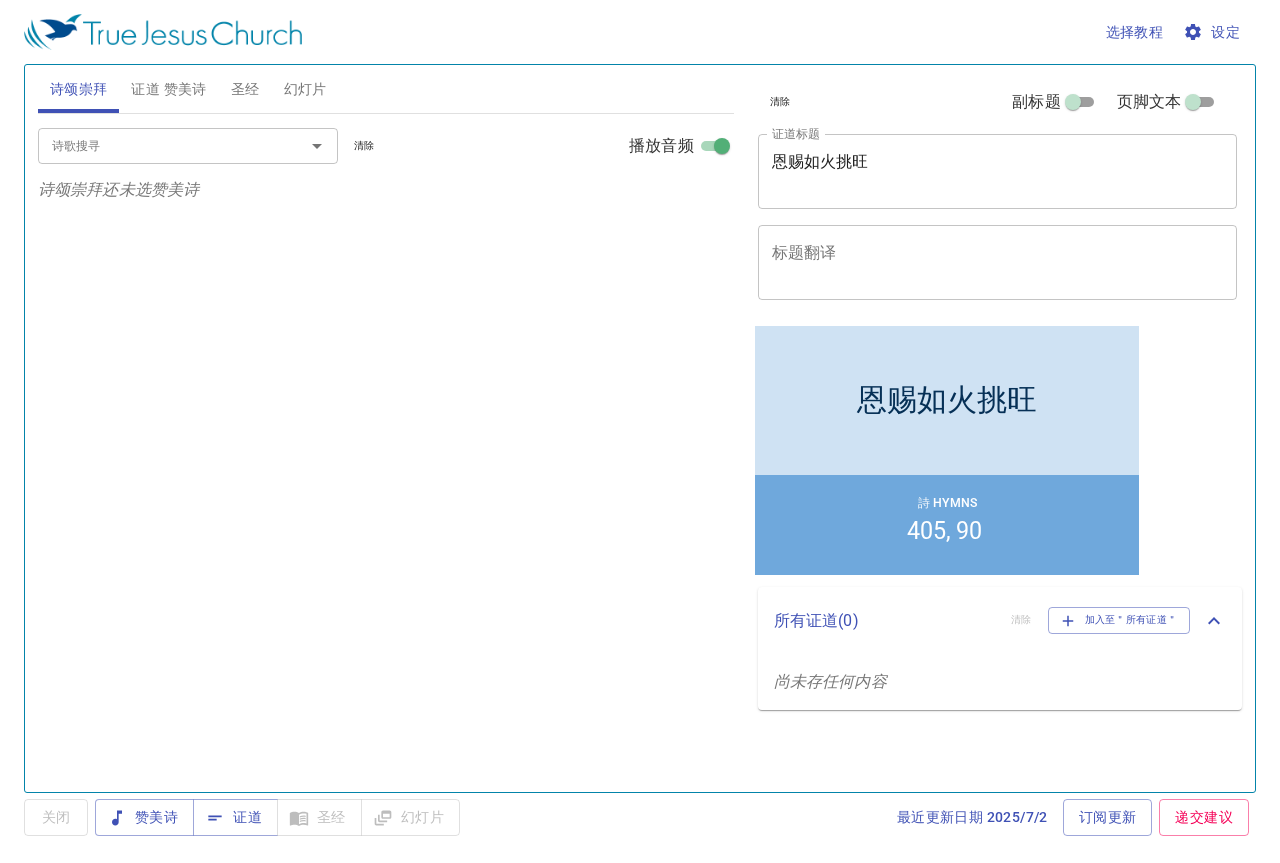 click on "诗歌搜寻" at bounding box center [158, 145] 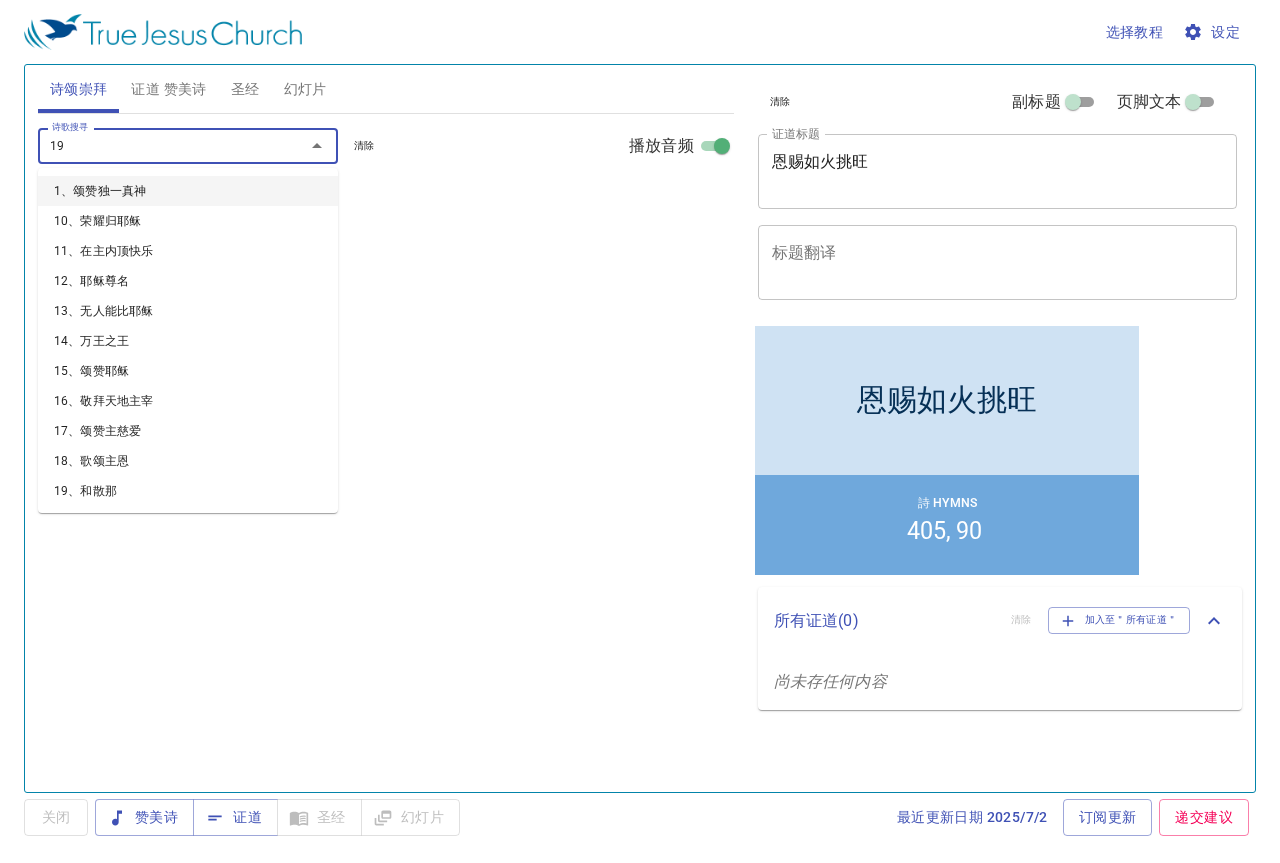 type on "196" 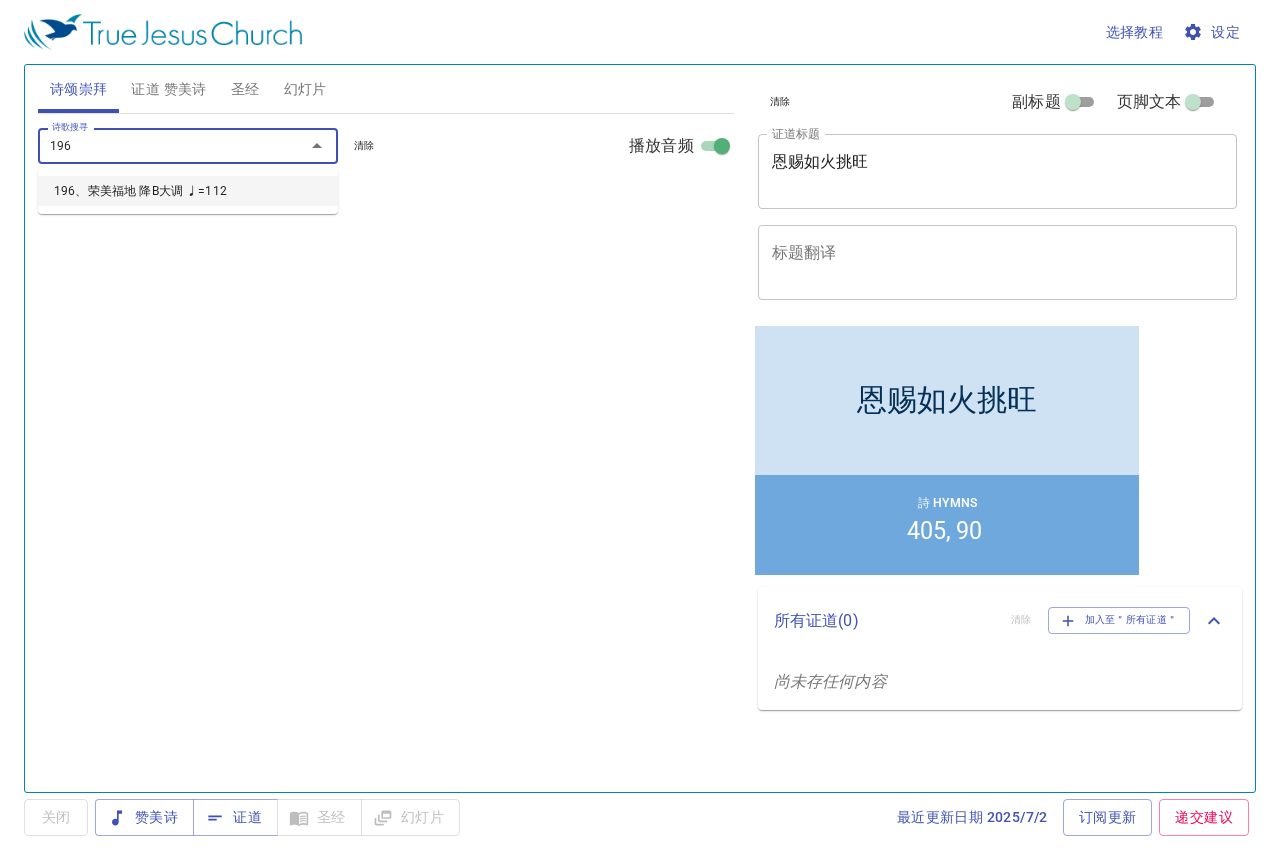 type 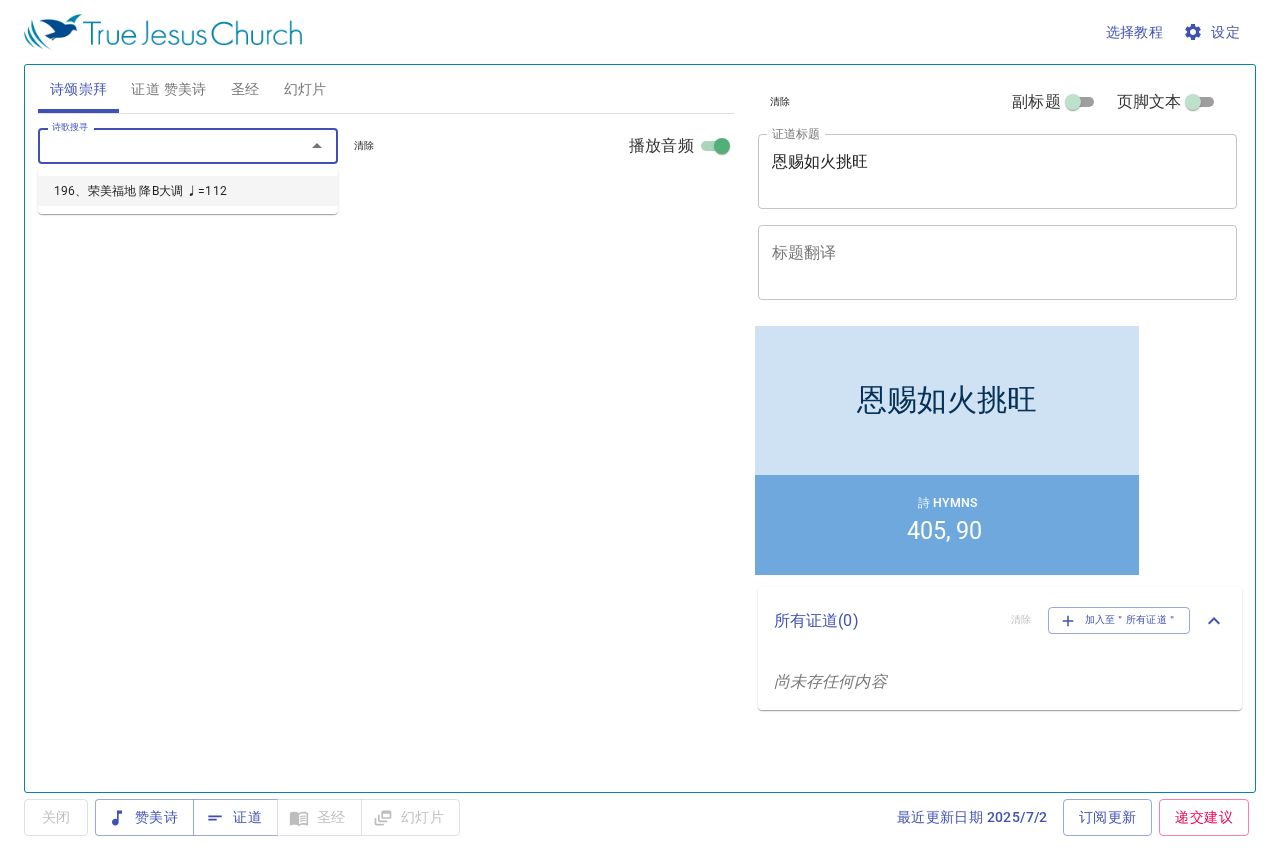 select on "1" 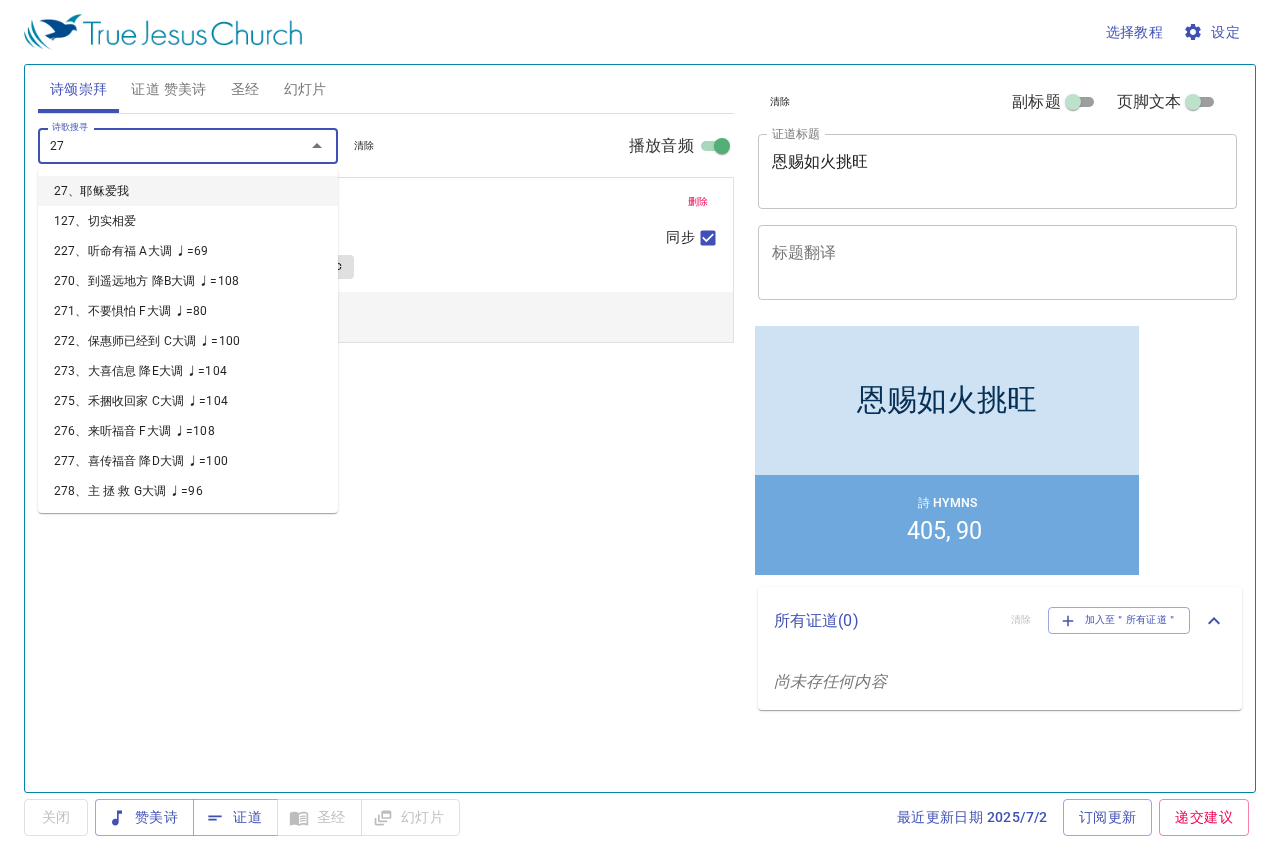 type on "271" 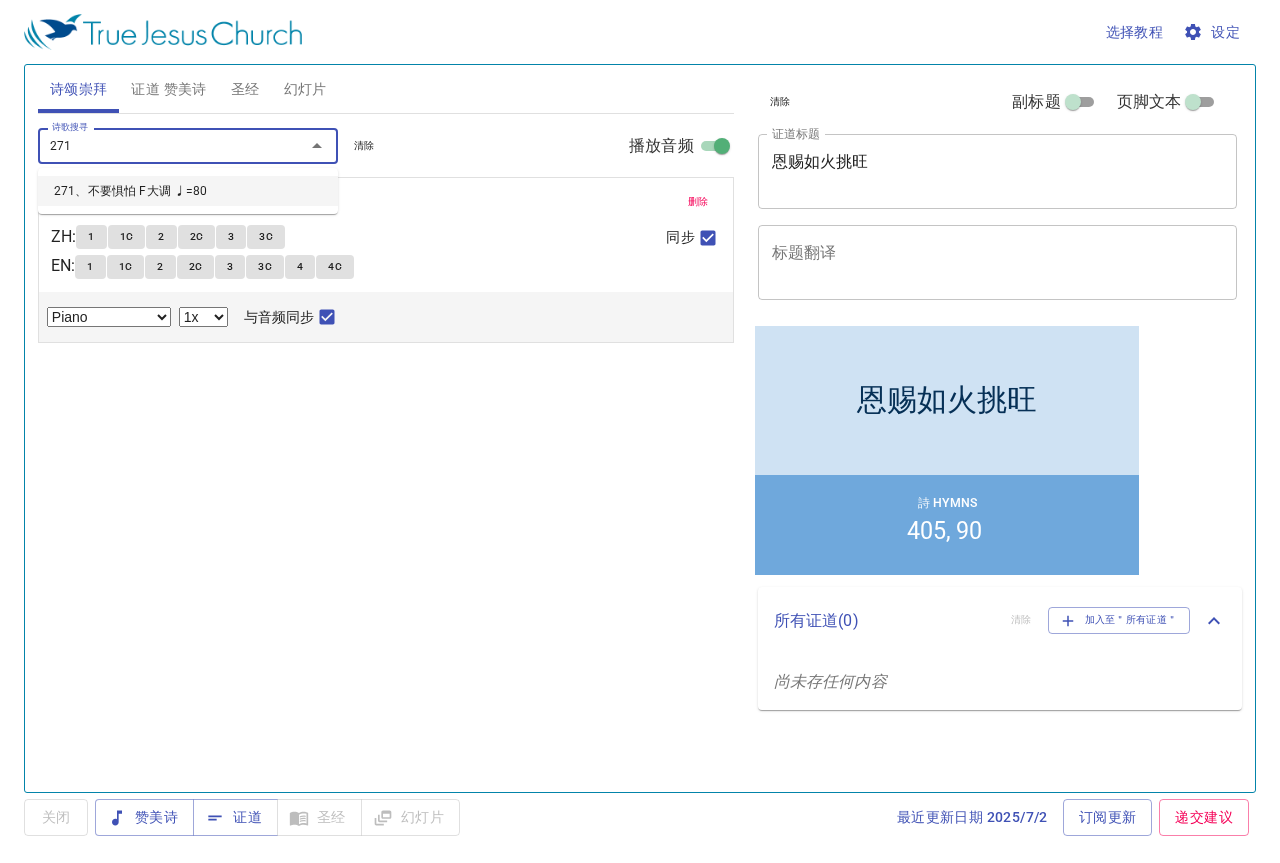 type 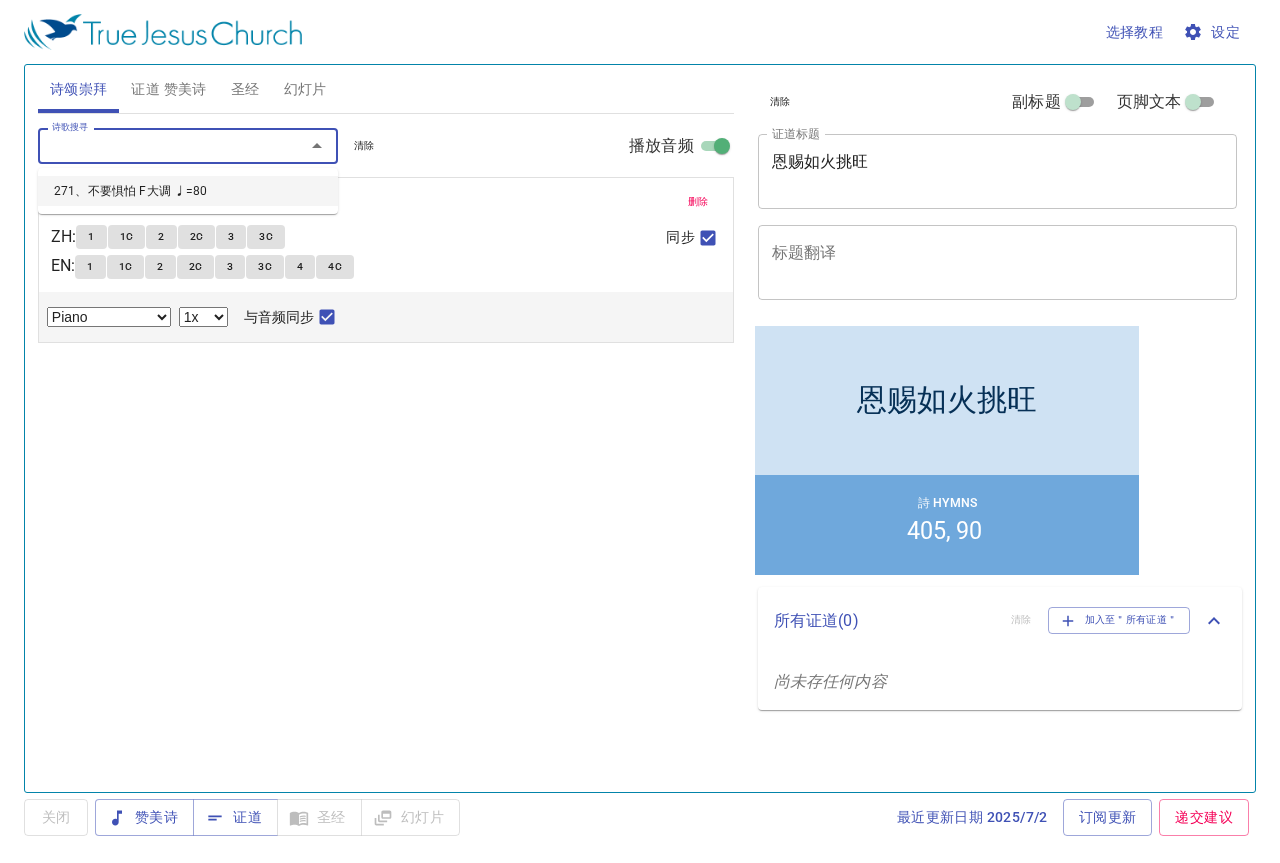 select on "1" 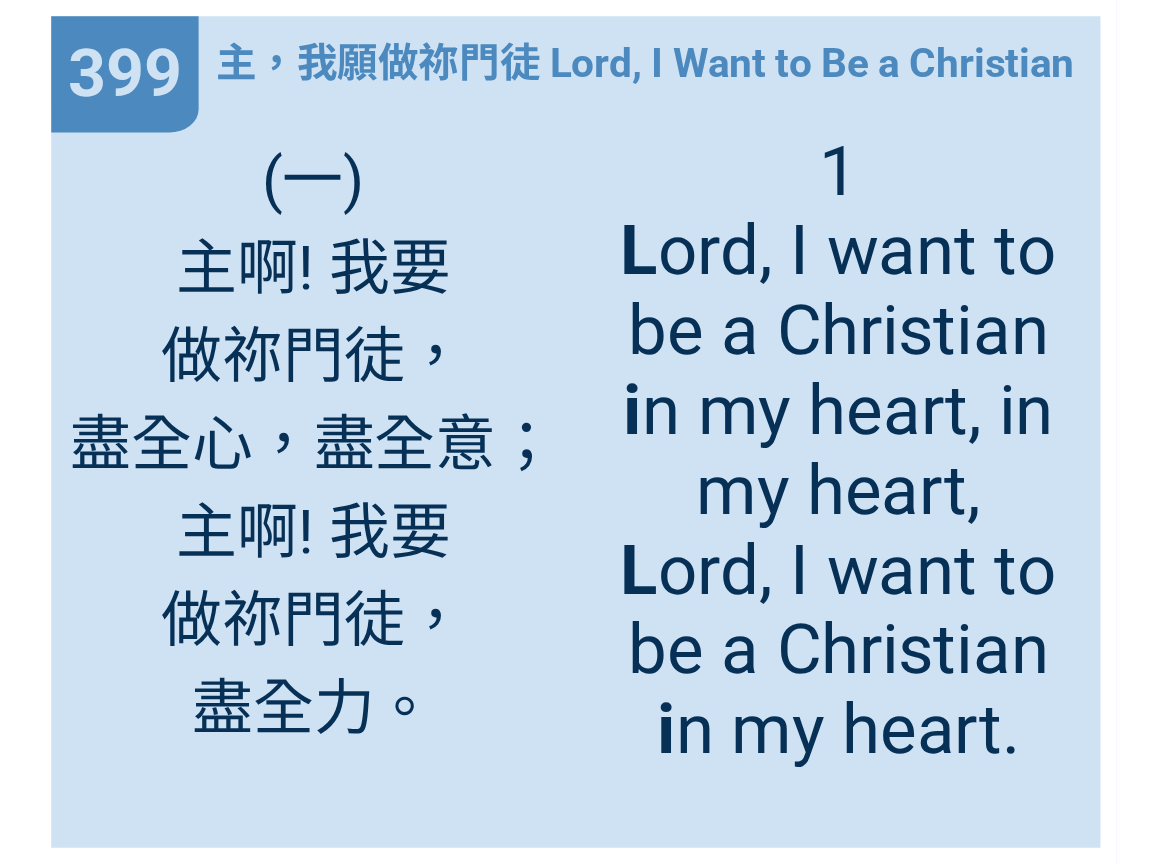 scroll, scrollTop: 0, scrollLeft: 0, axis: both 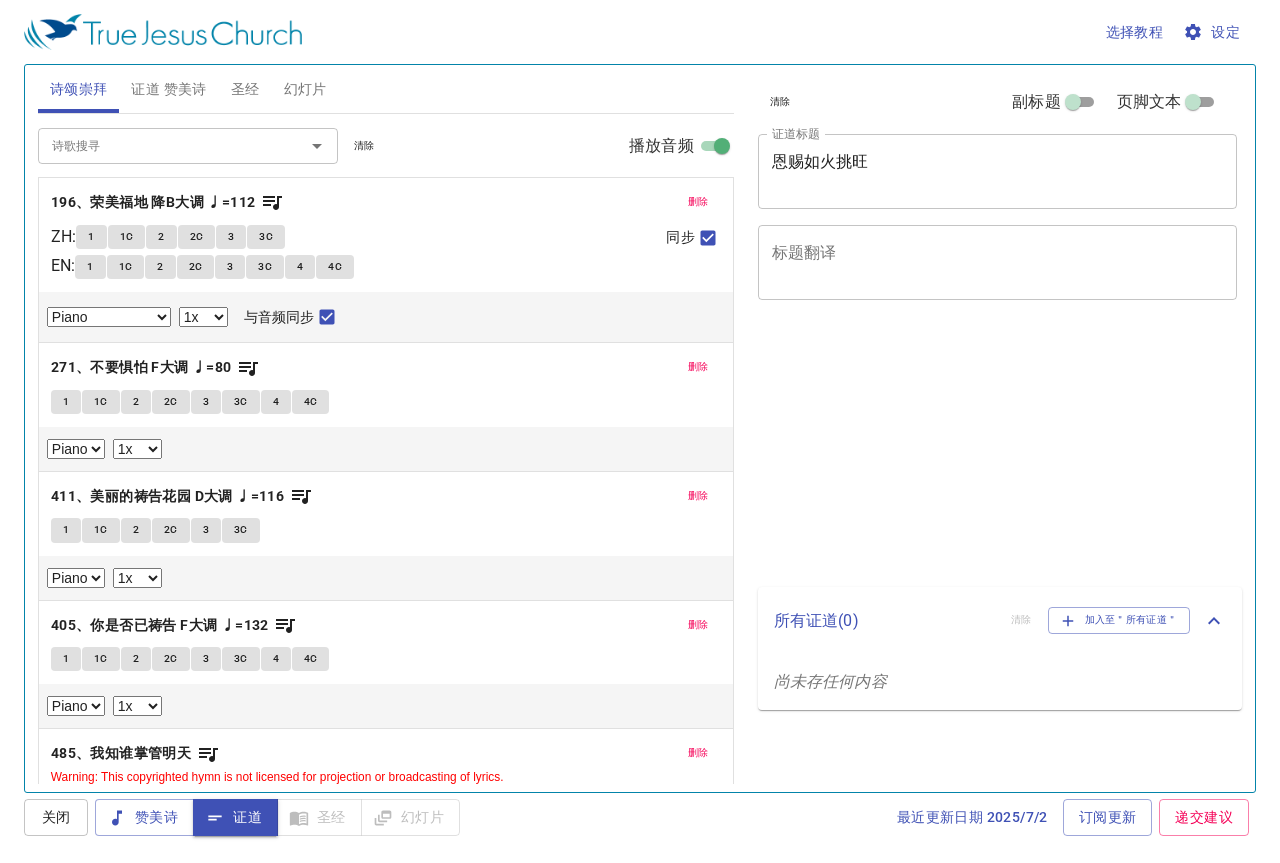 select on "1" 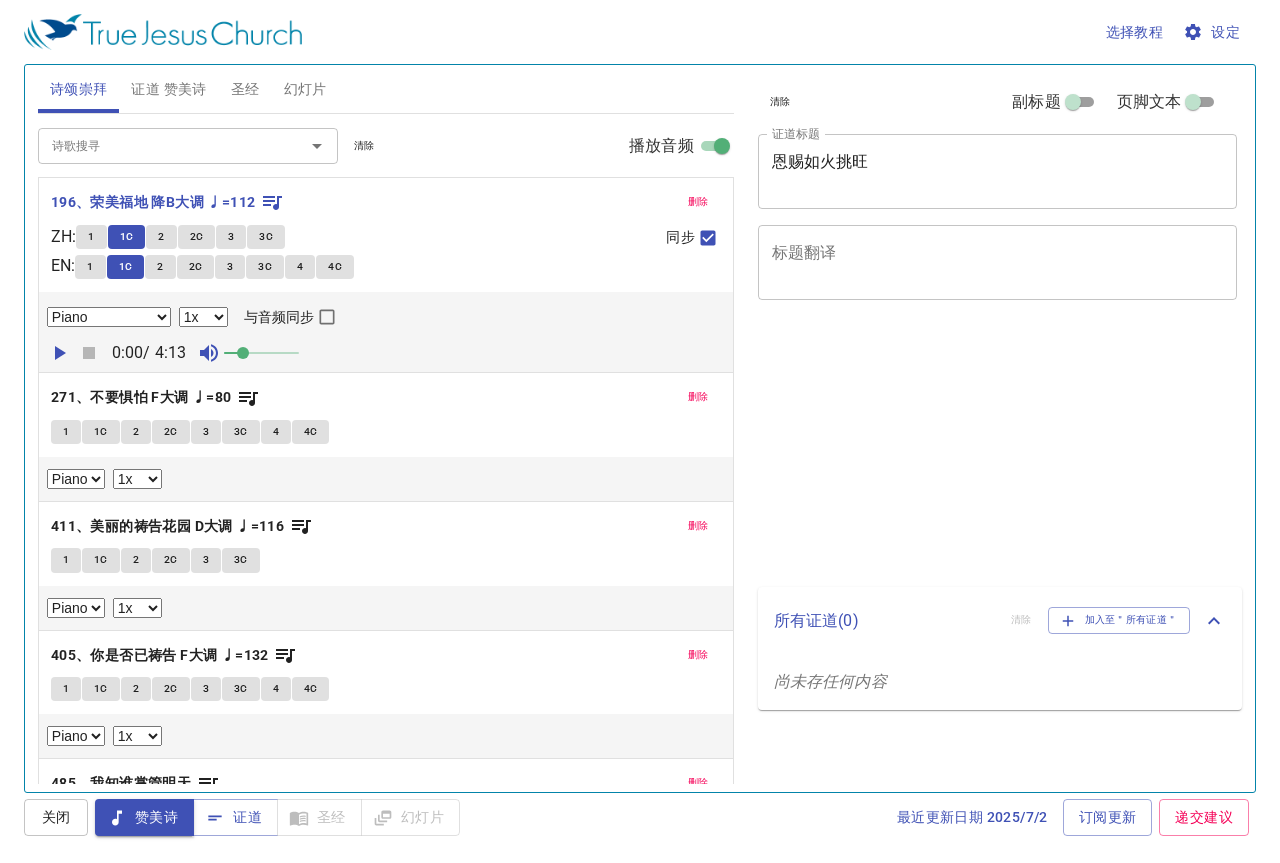 select on "1" 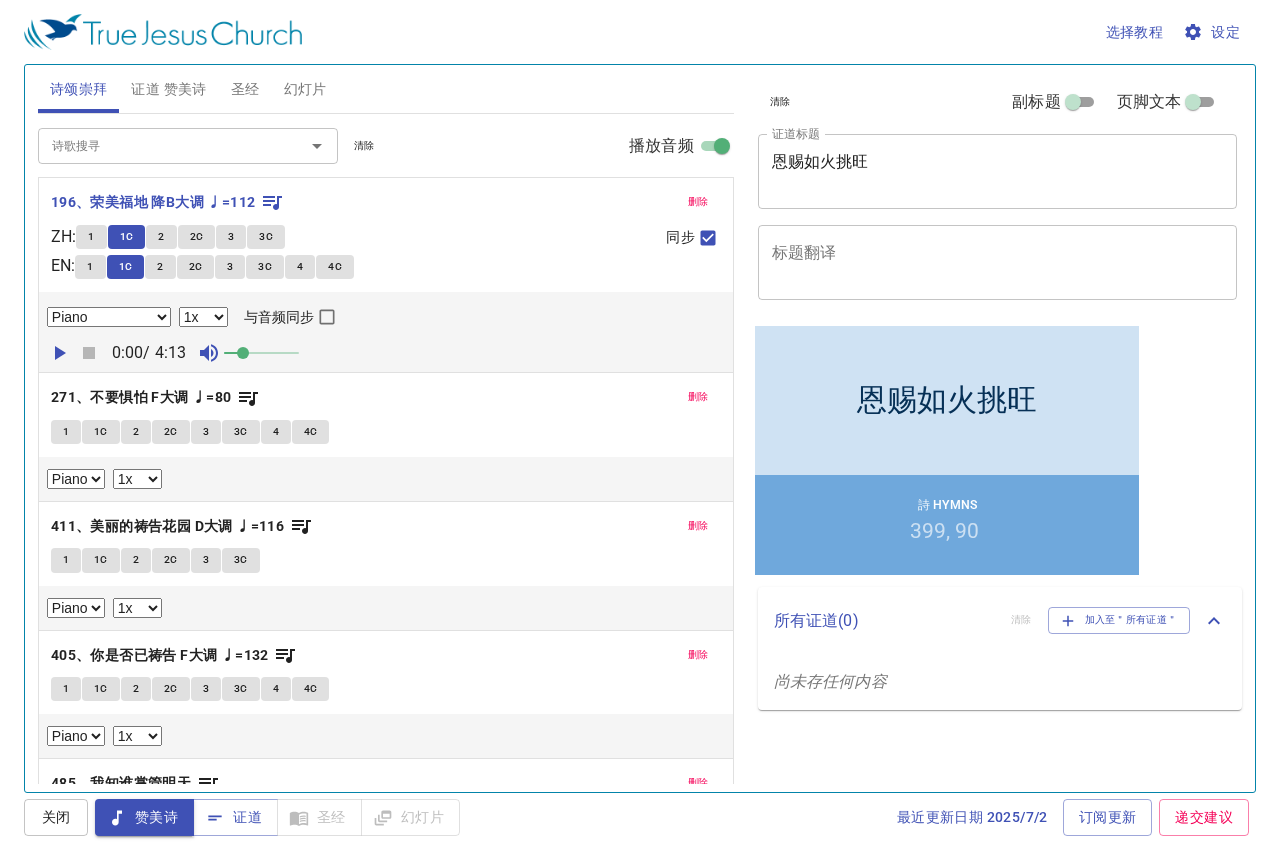 click on "2" at bounding box center (161, 237) 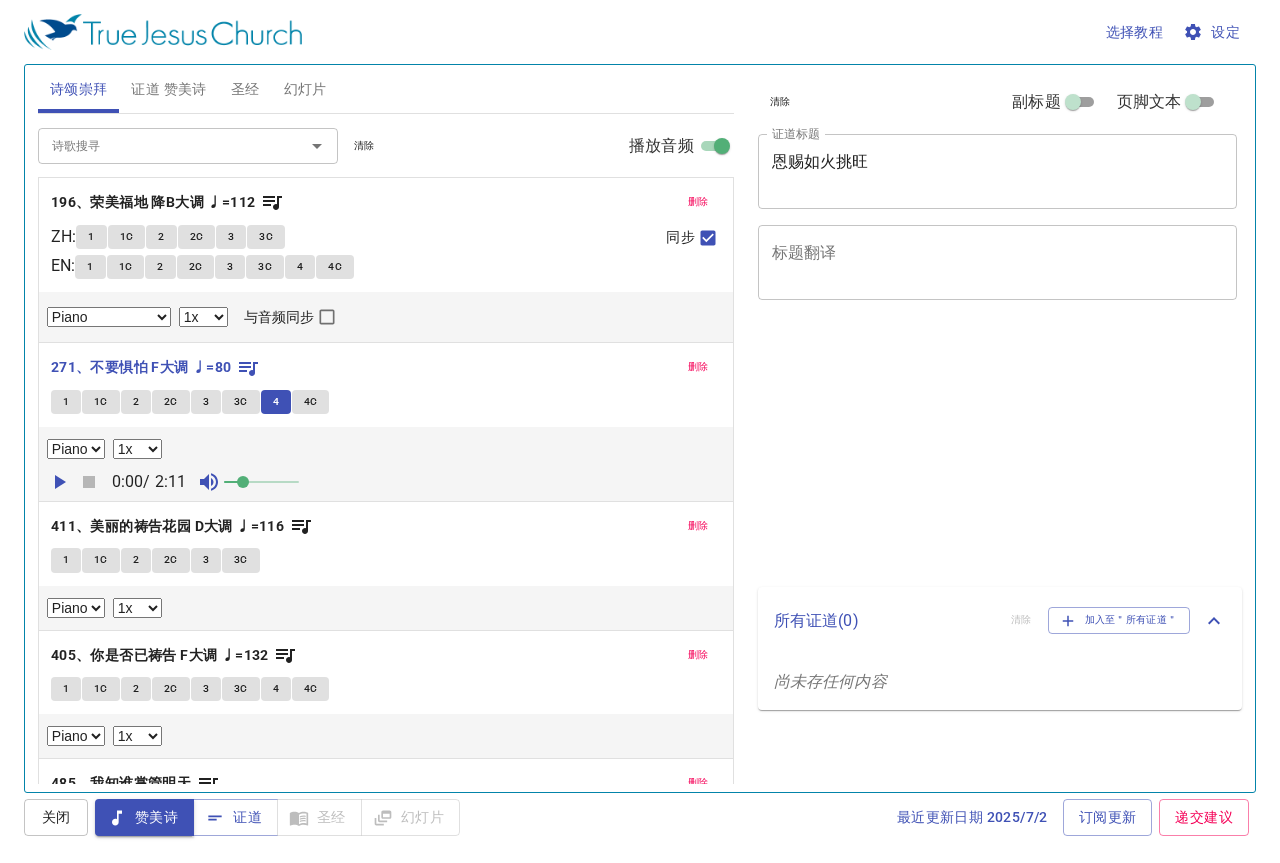 select on "1" 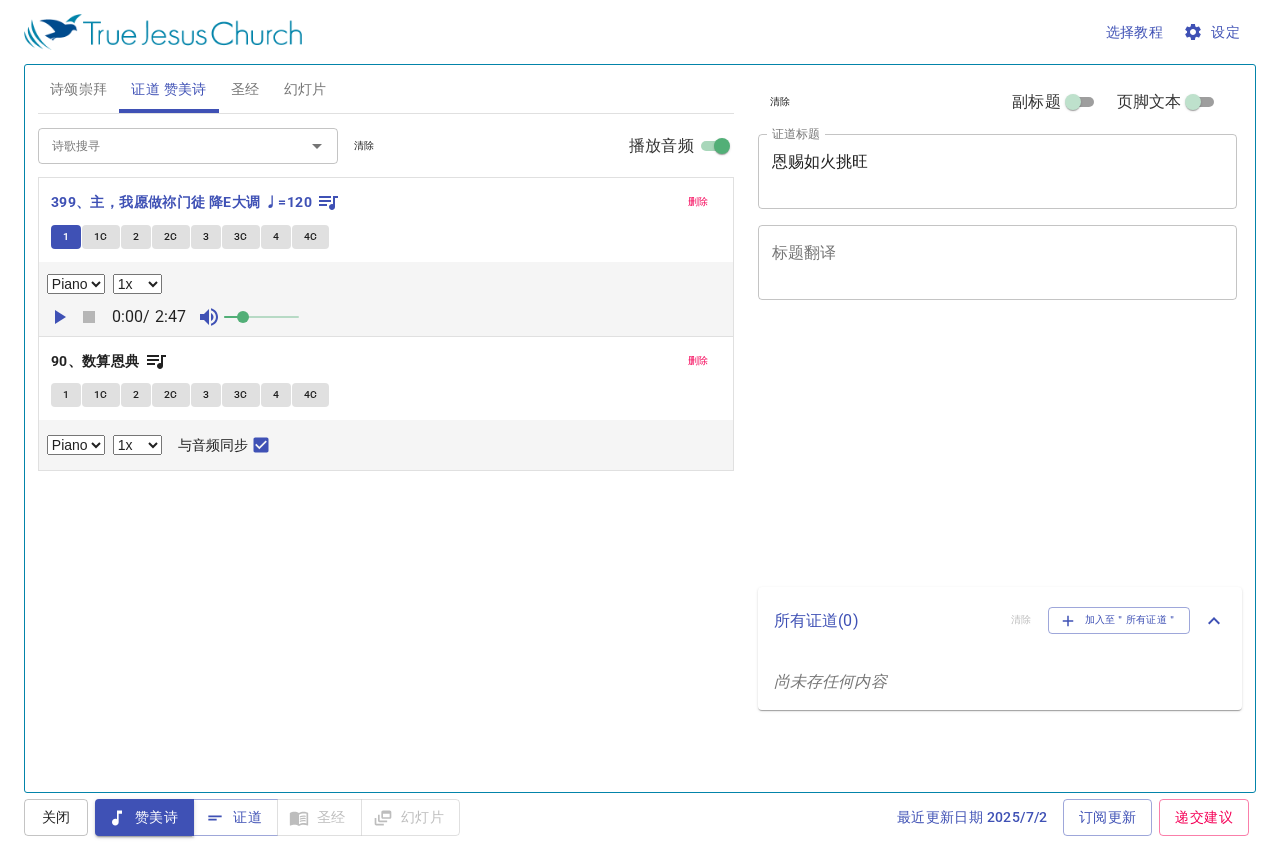 select on "1" 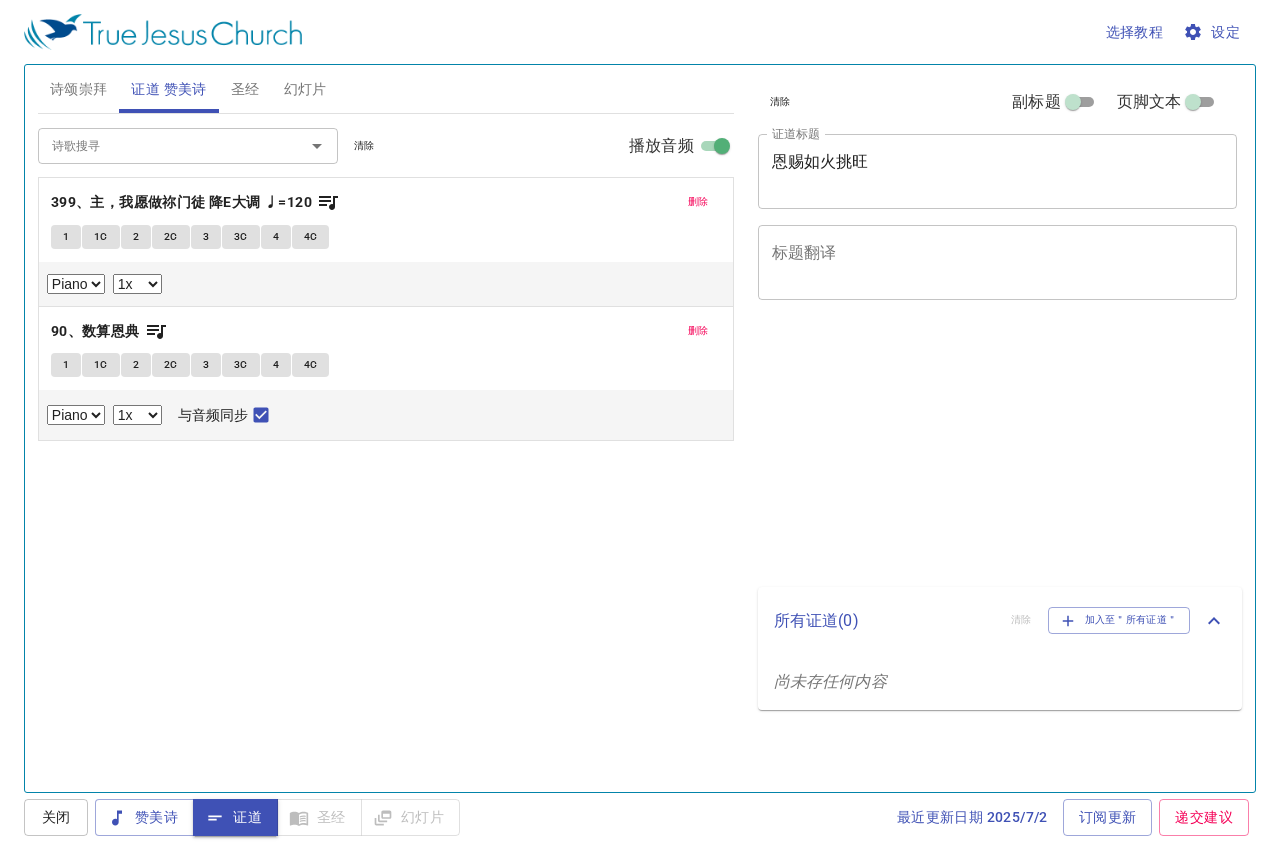 select on "1" 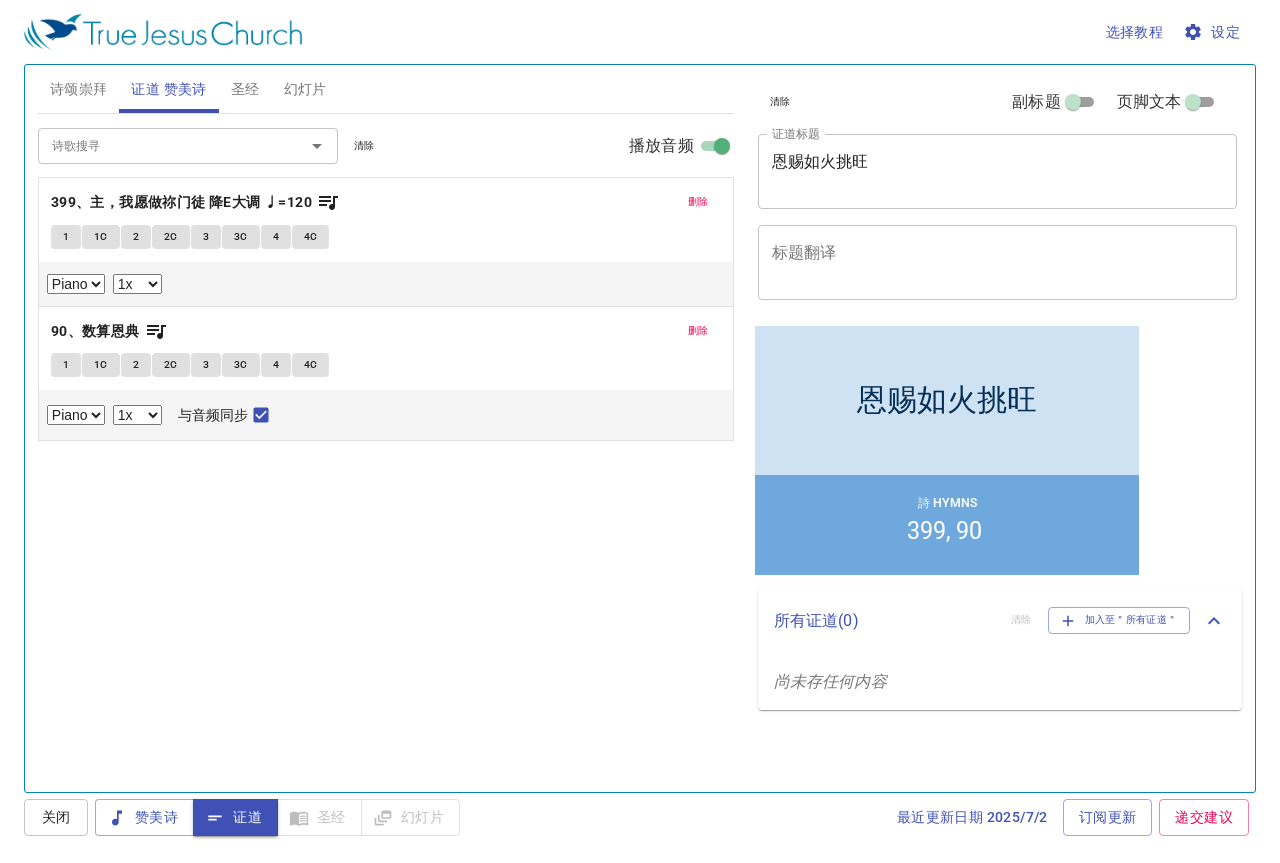 click on "圣经" at bounding box center [245, 89] 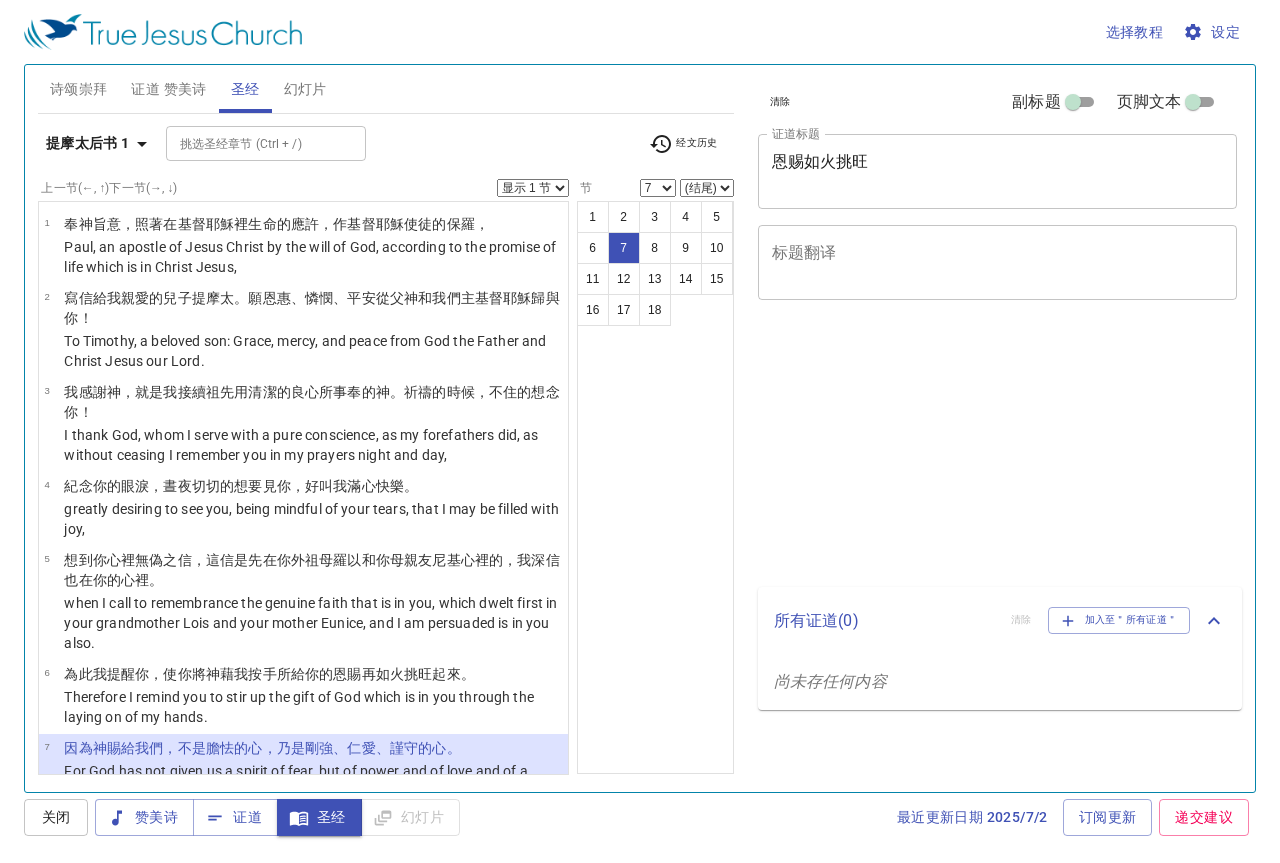 select on "7" 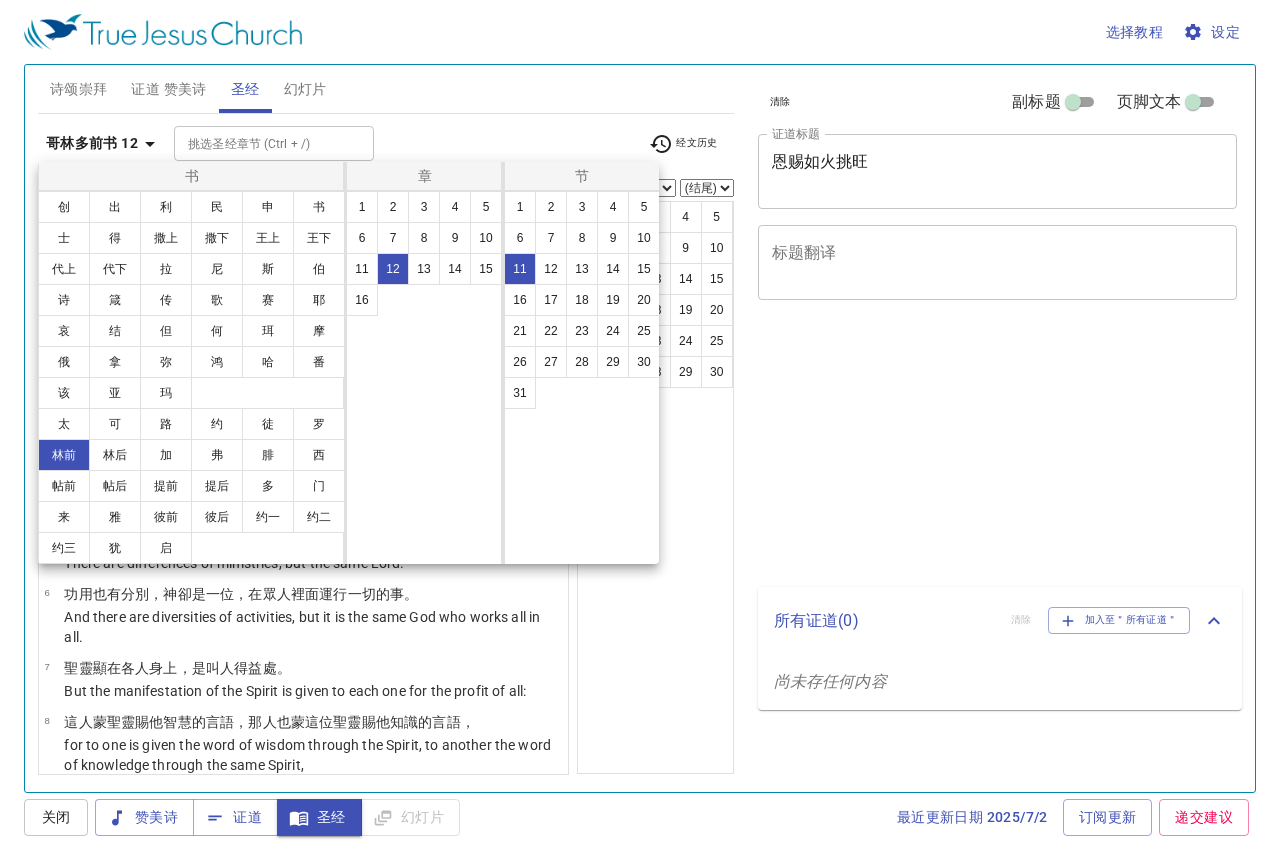 select on "11" 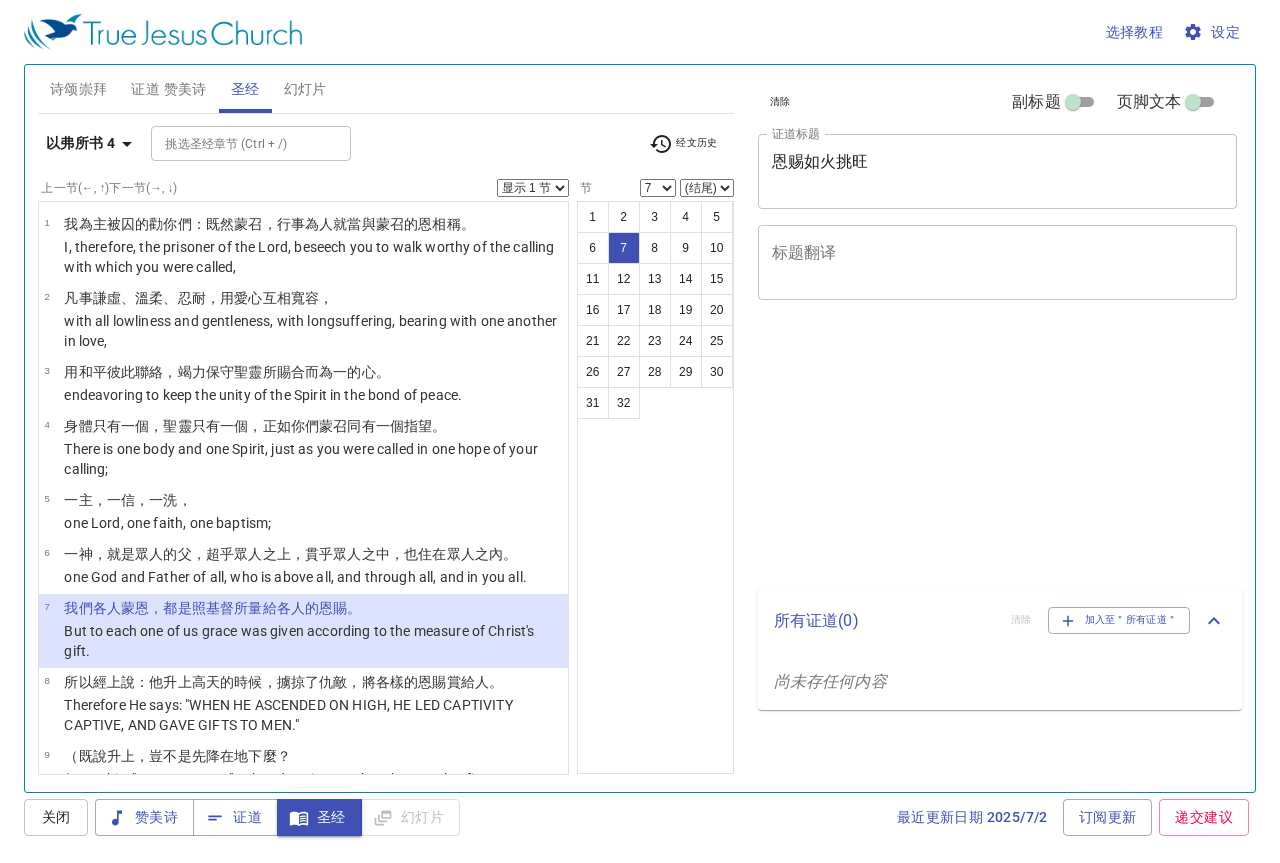 select on "7" 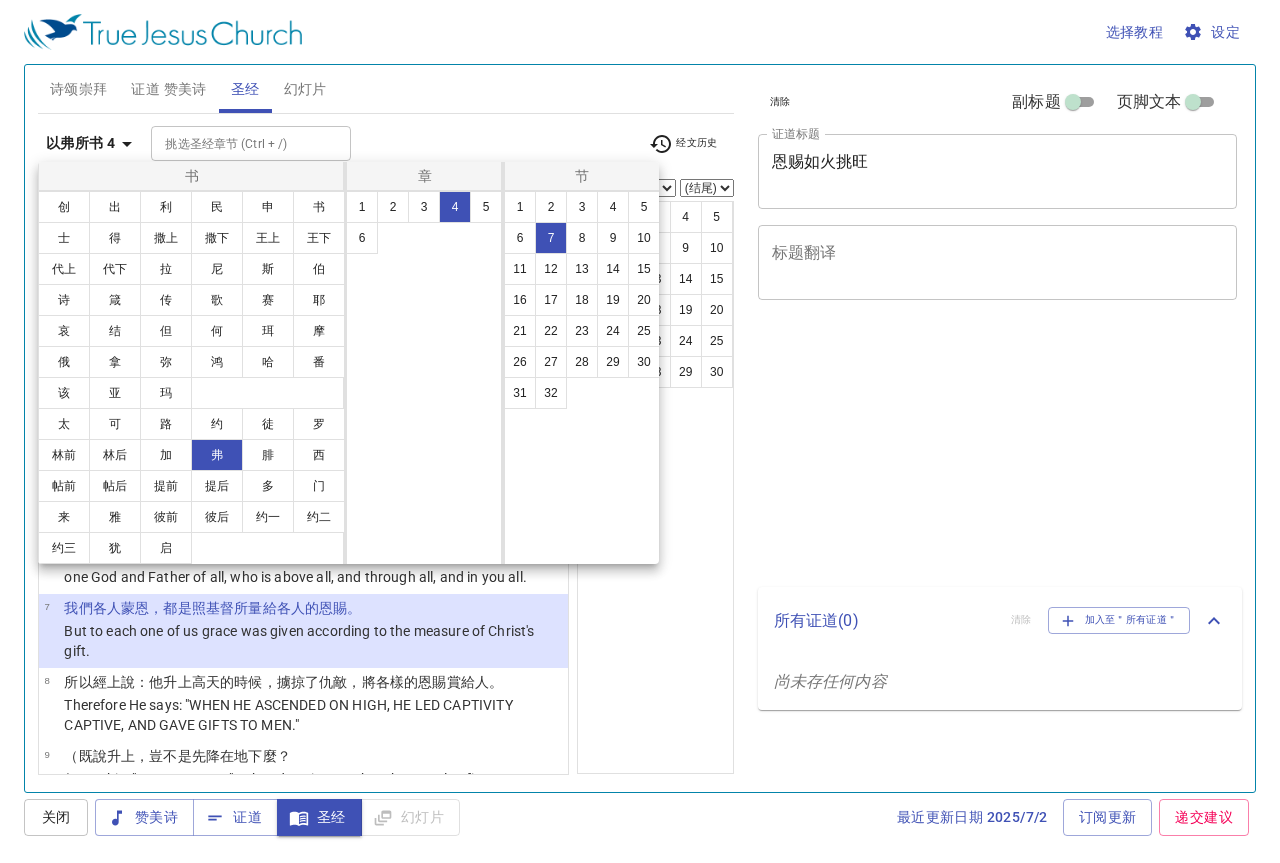 select on "7" 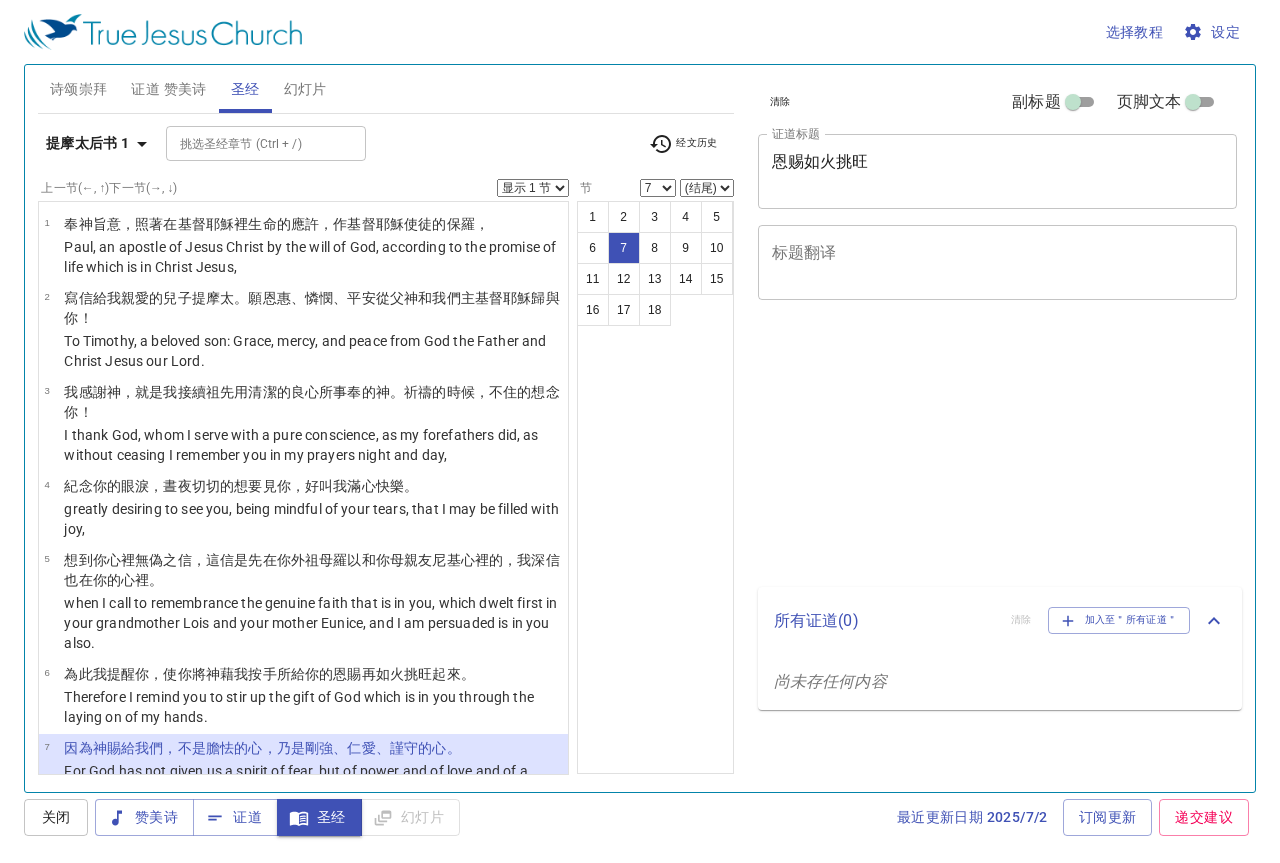 select on "7" 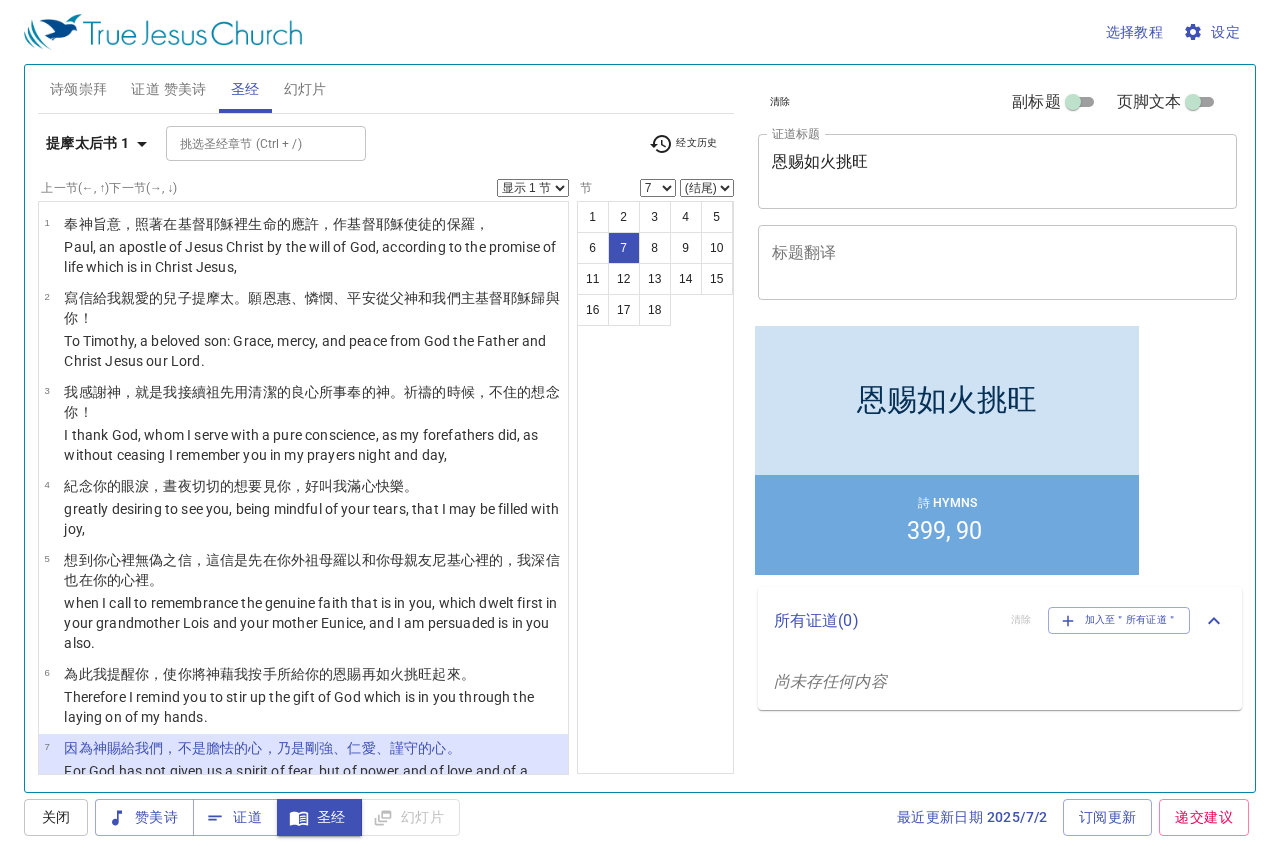 scroll, scrollTop: 283, scrollLeft: 0, axis: vertical 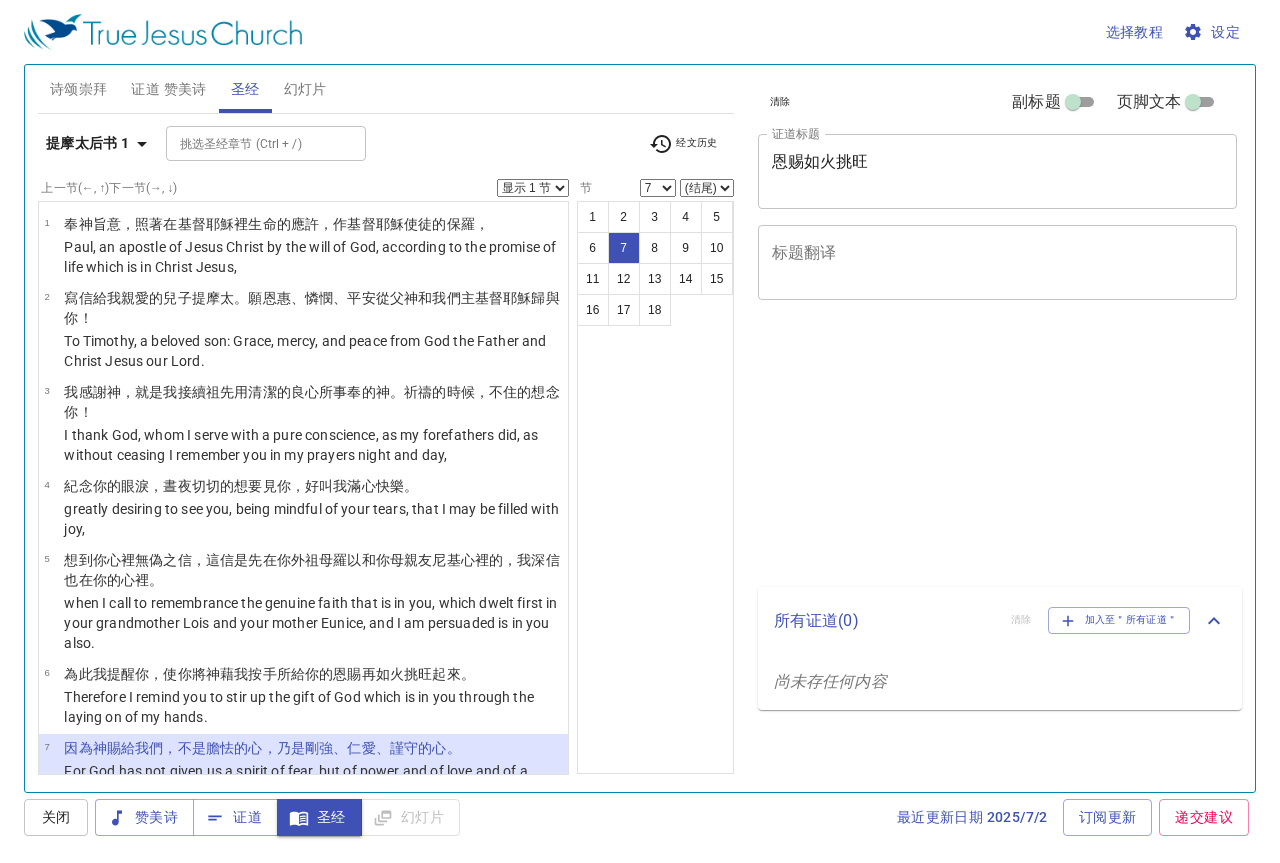 select on "7" 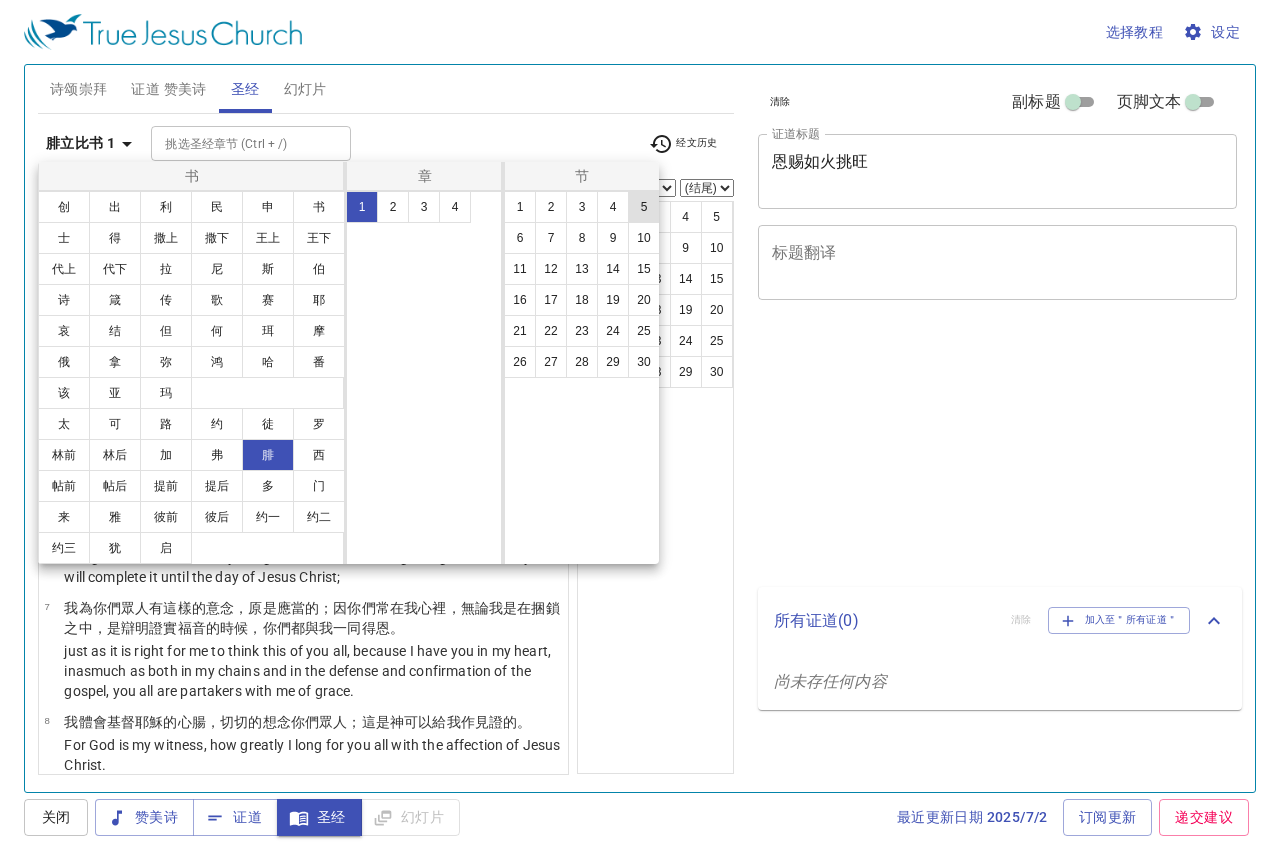 scroll, scrollTop: 0, scrollLeft: 0, axis: both 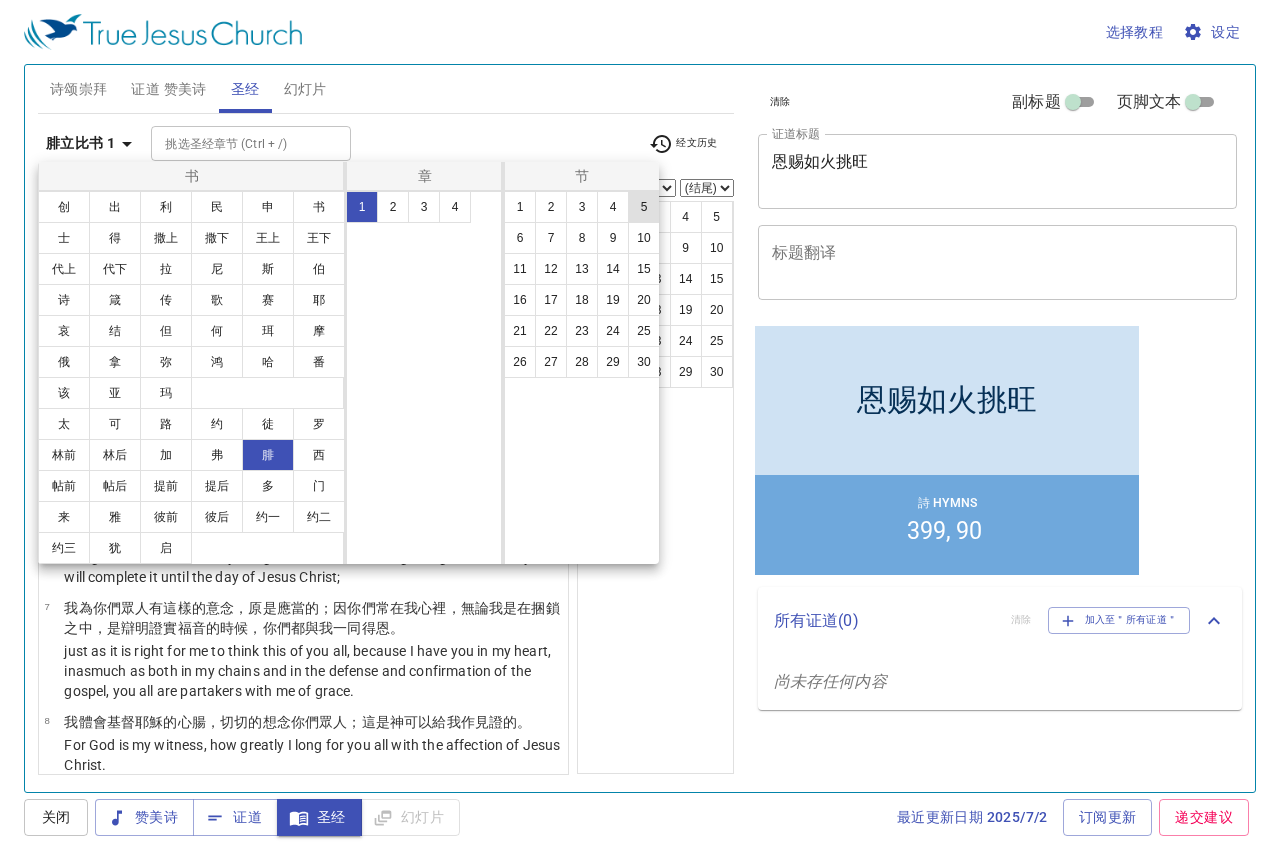 click on "5" at bounding box center [644, 207] 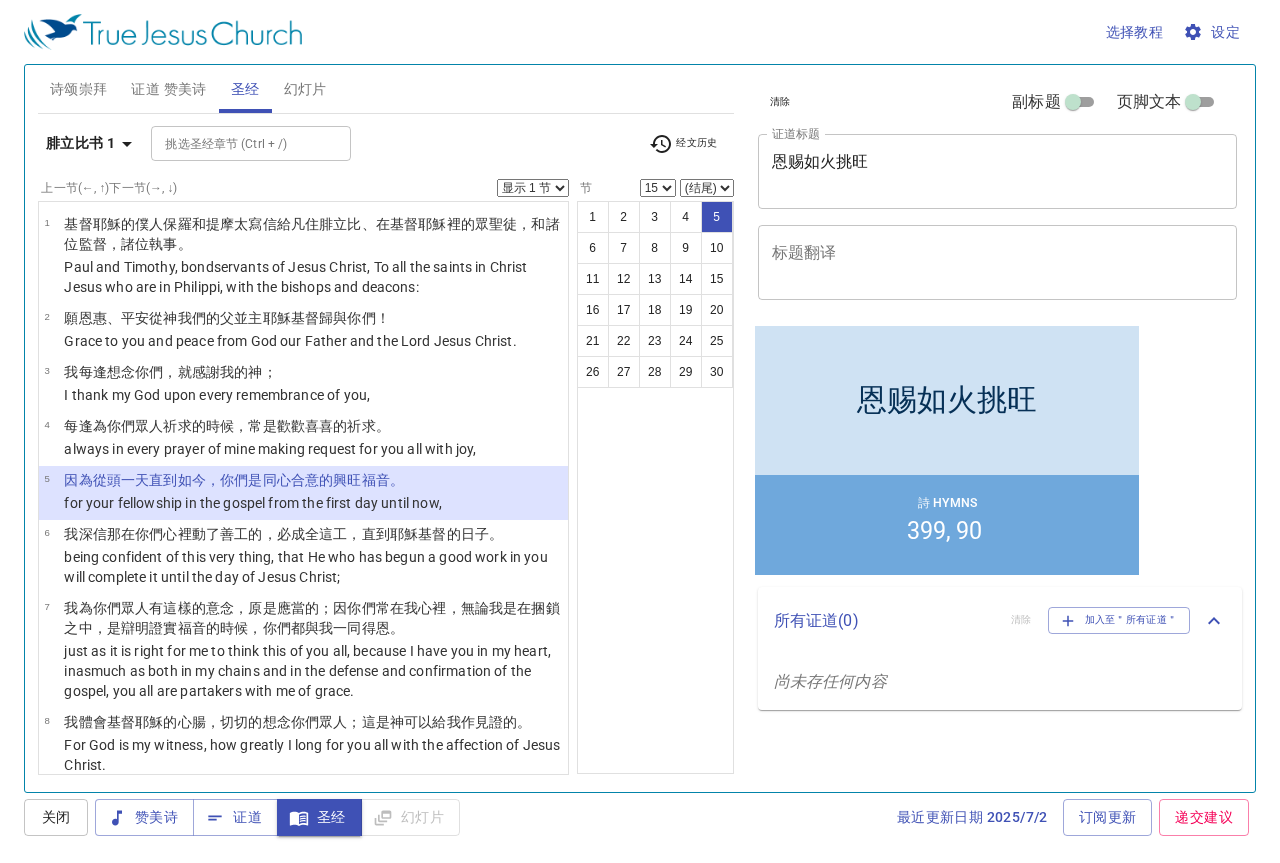 select on "5" 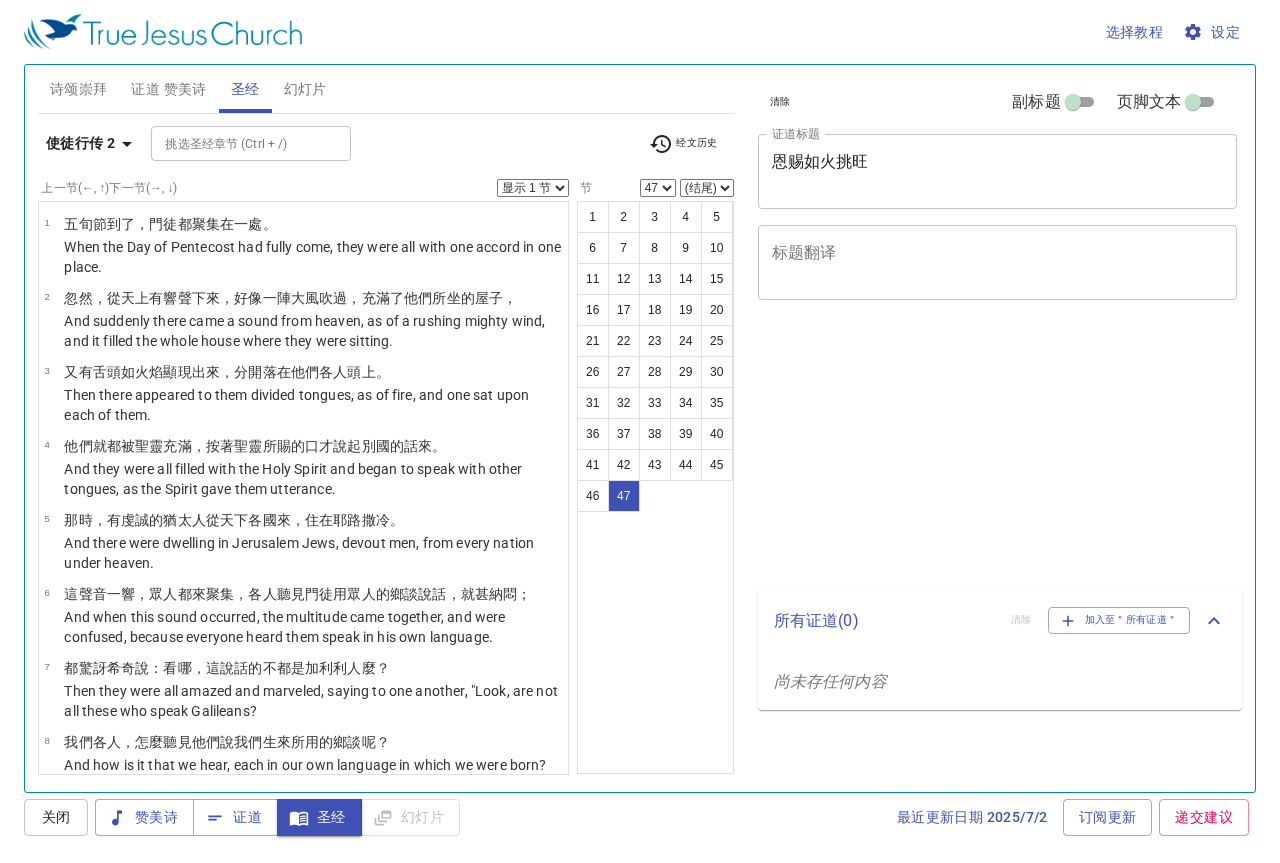 select on "47" 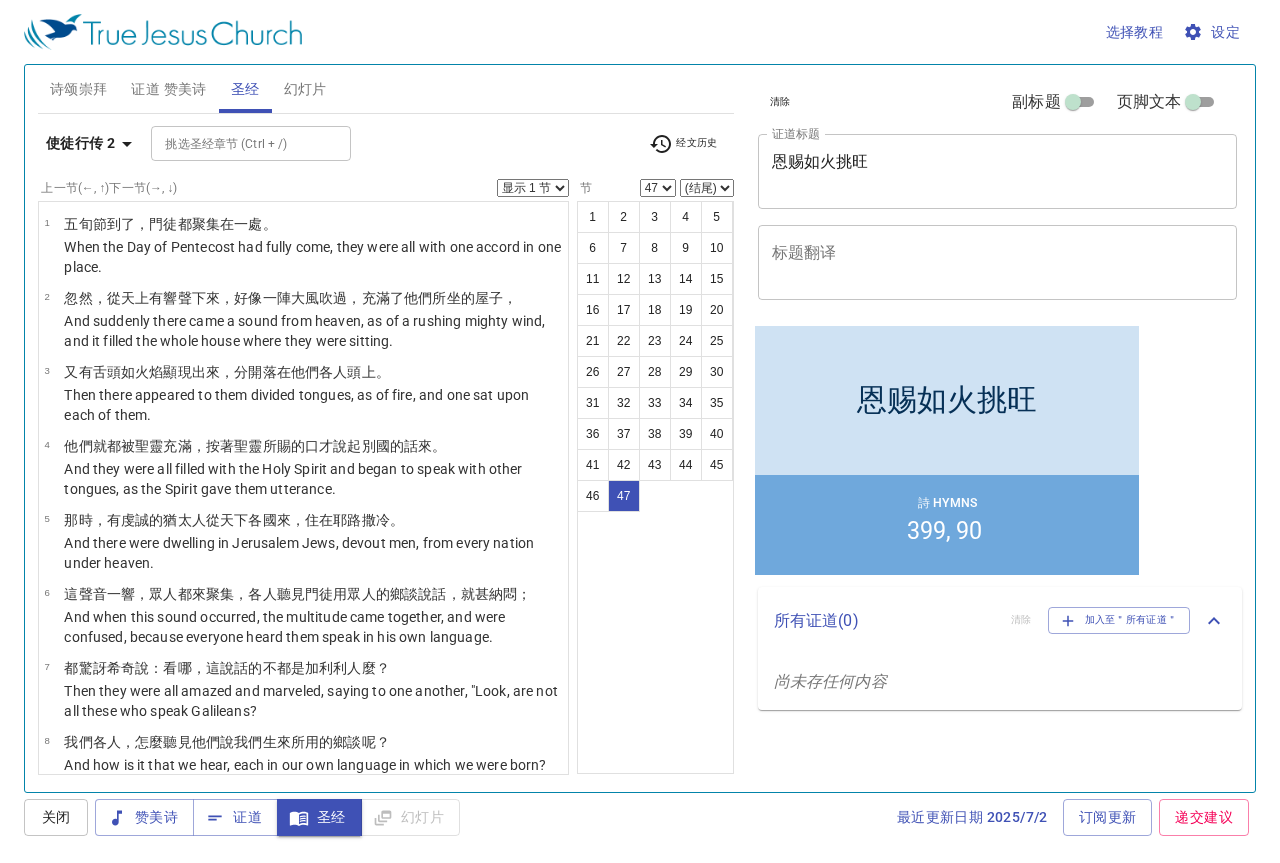 scroll, scrollTop: 3303, scrollLeft: 0, axis: vertical 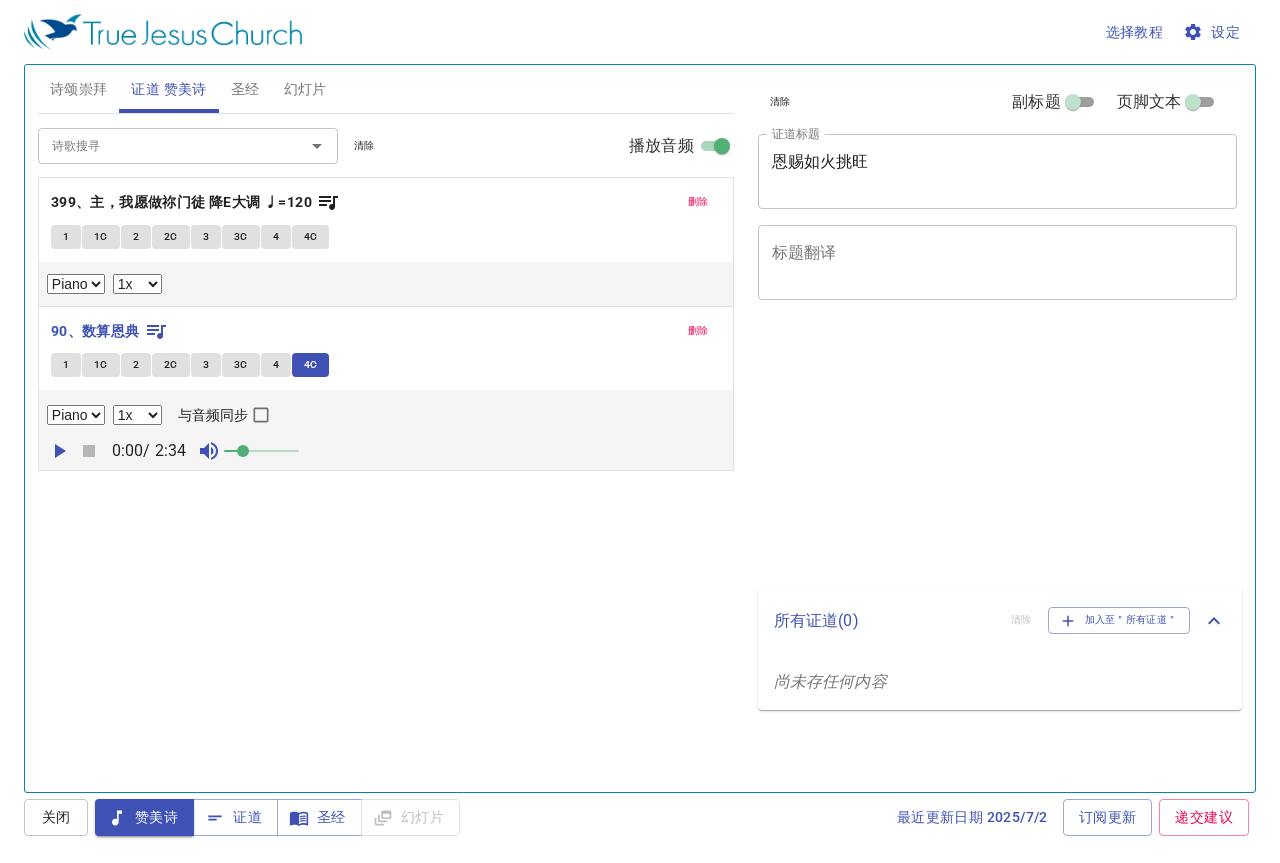 select on "1" 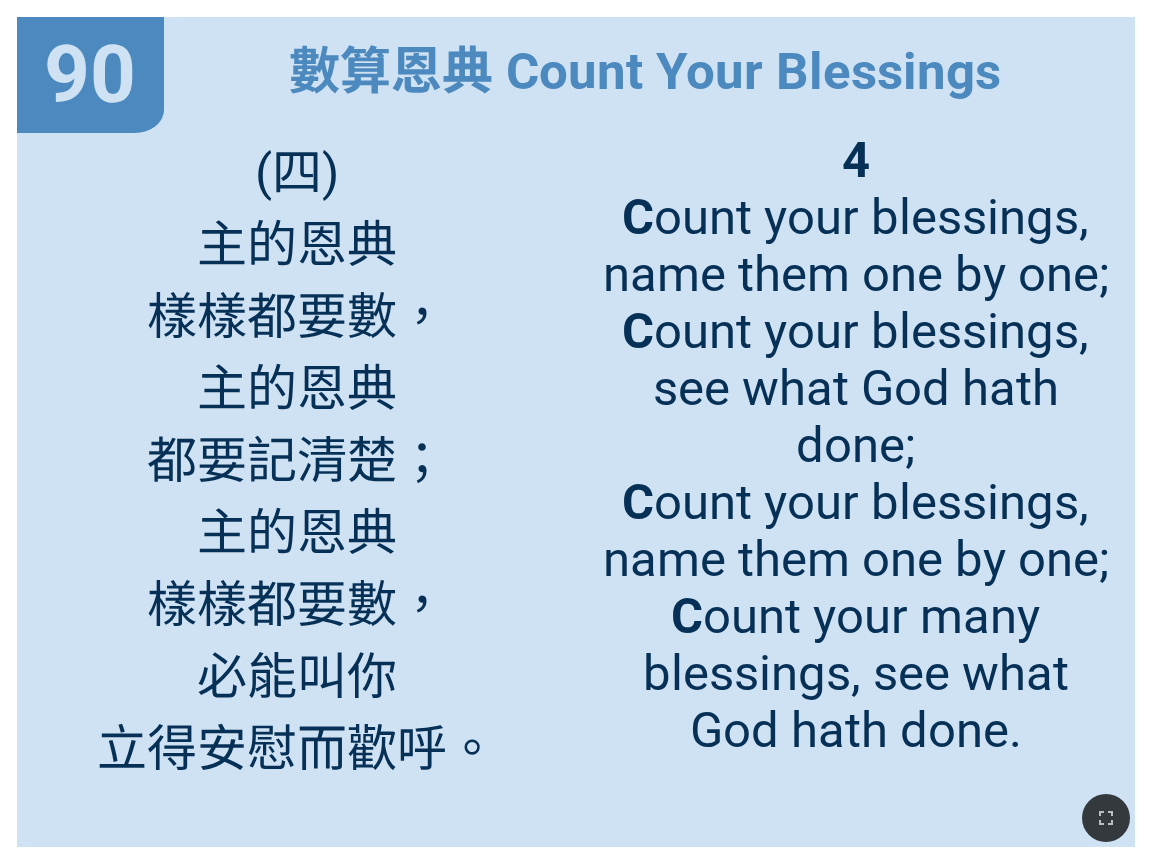 scroll, scrollTop: 0, scrollLeft: 0, axis: both 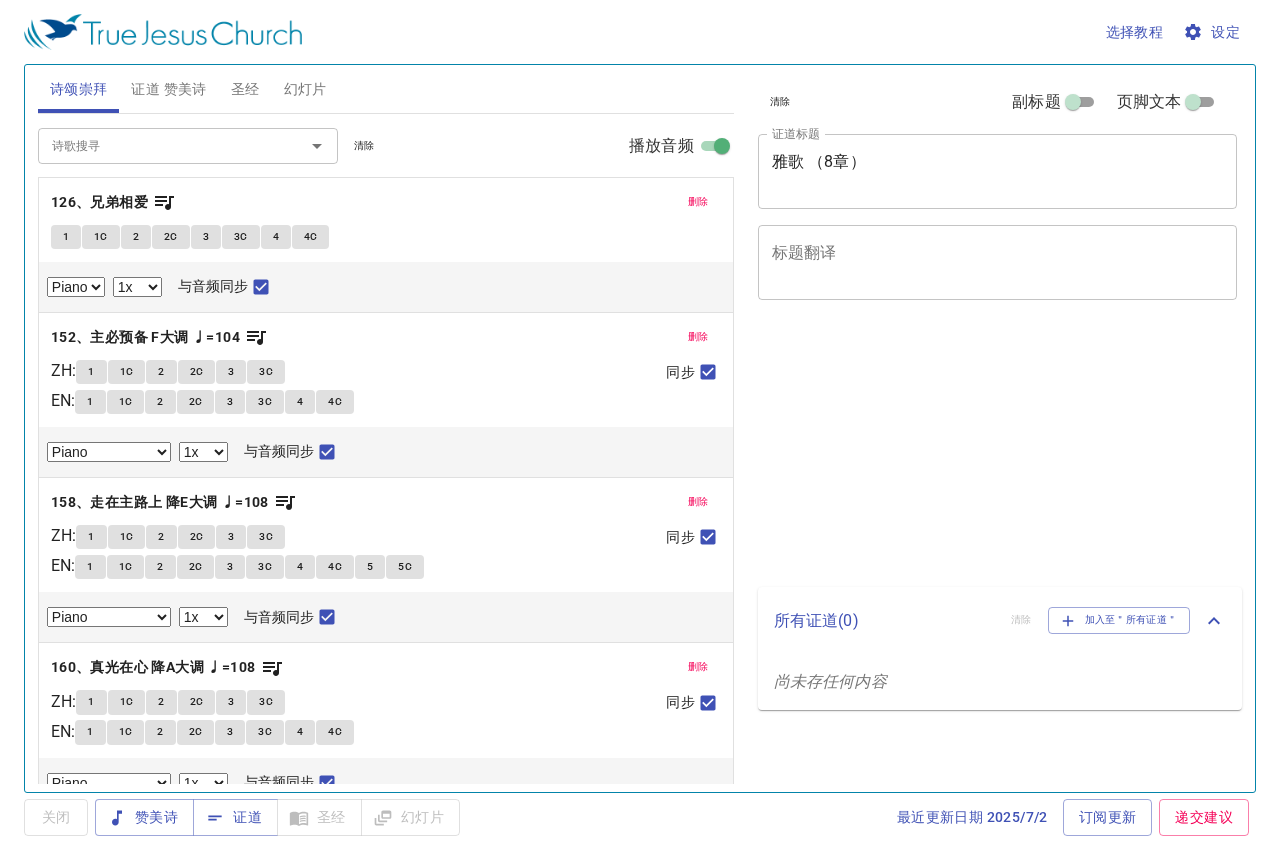 select on "1" 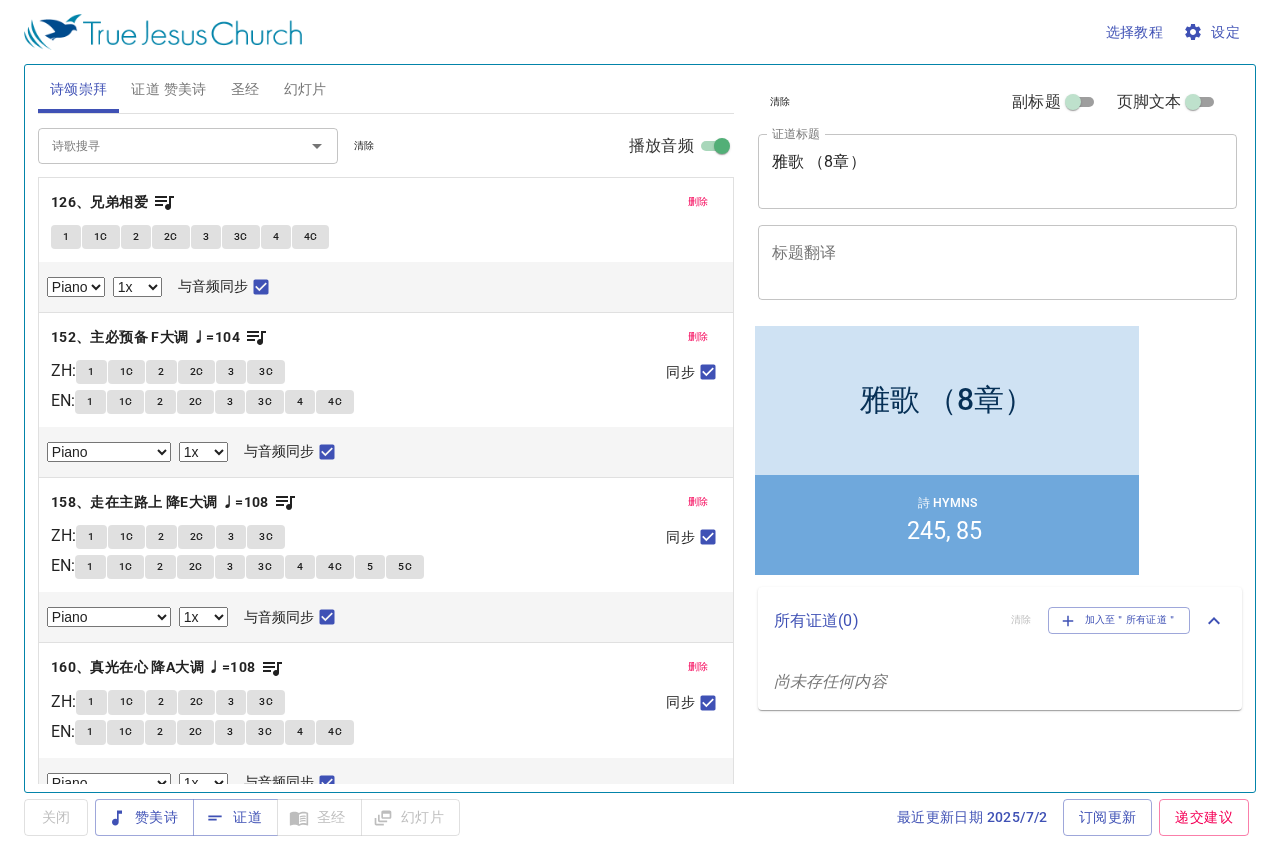 scroll, scrollTop: 0, scrollLeft: 0, axis: both 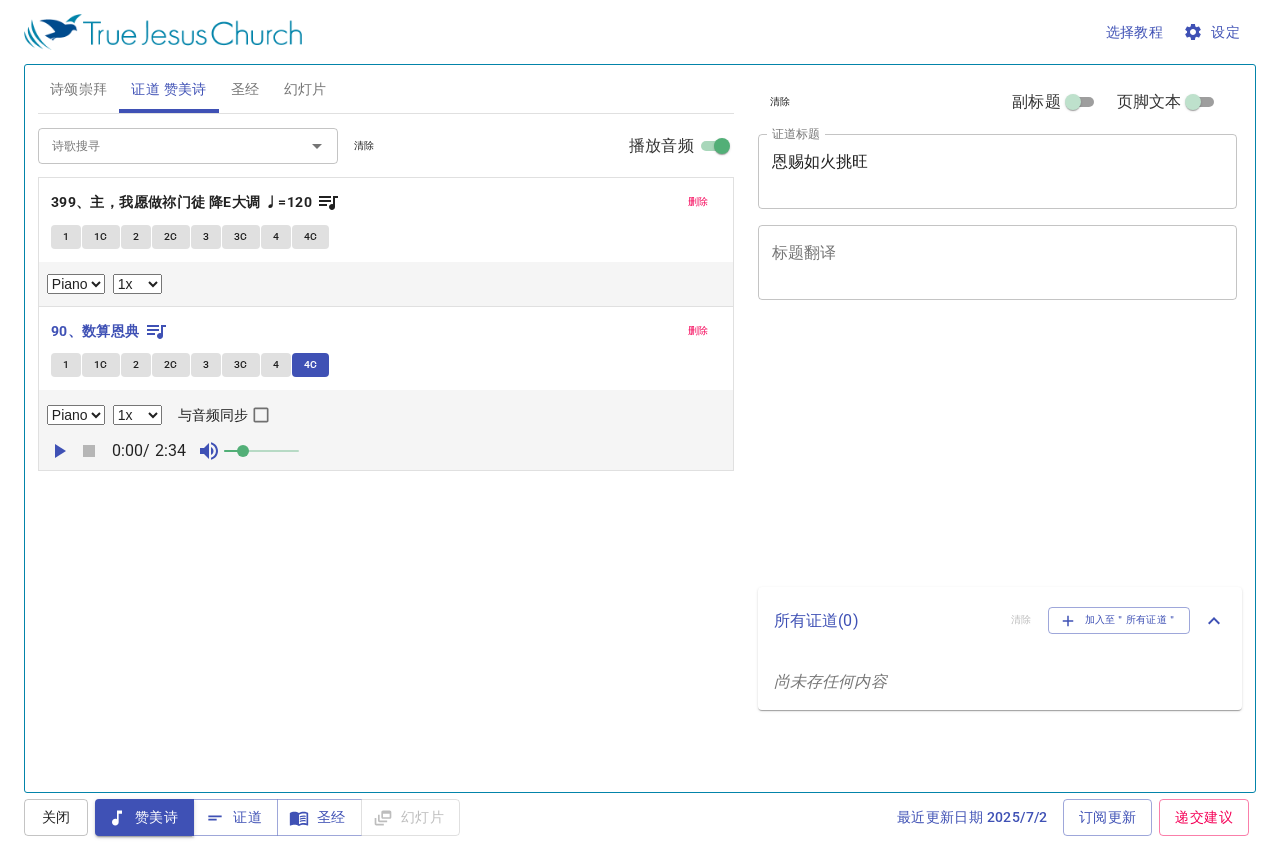 select on "1" 